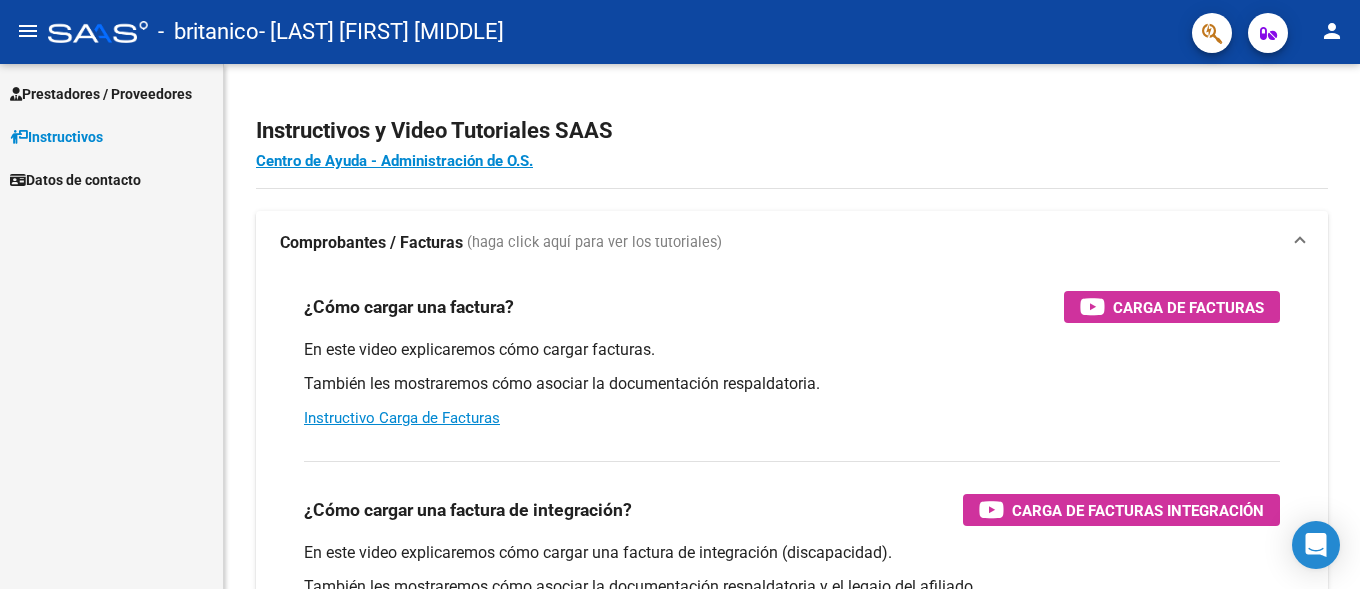 scroll, scrollTop: 0, scrollLeft: 0, axis: both 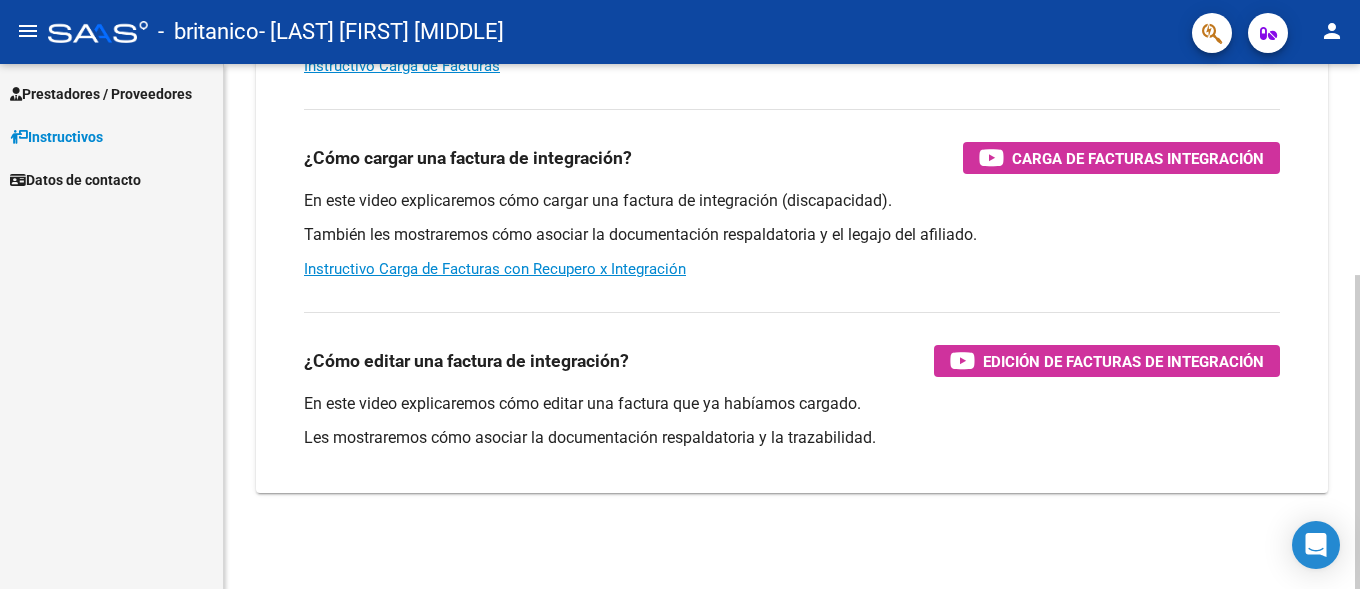click 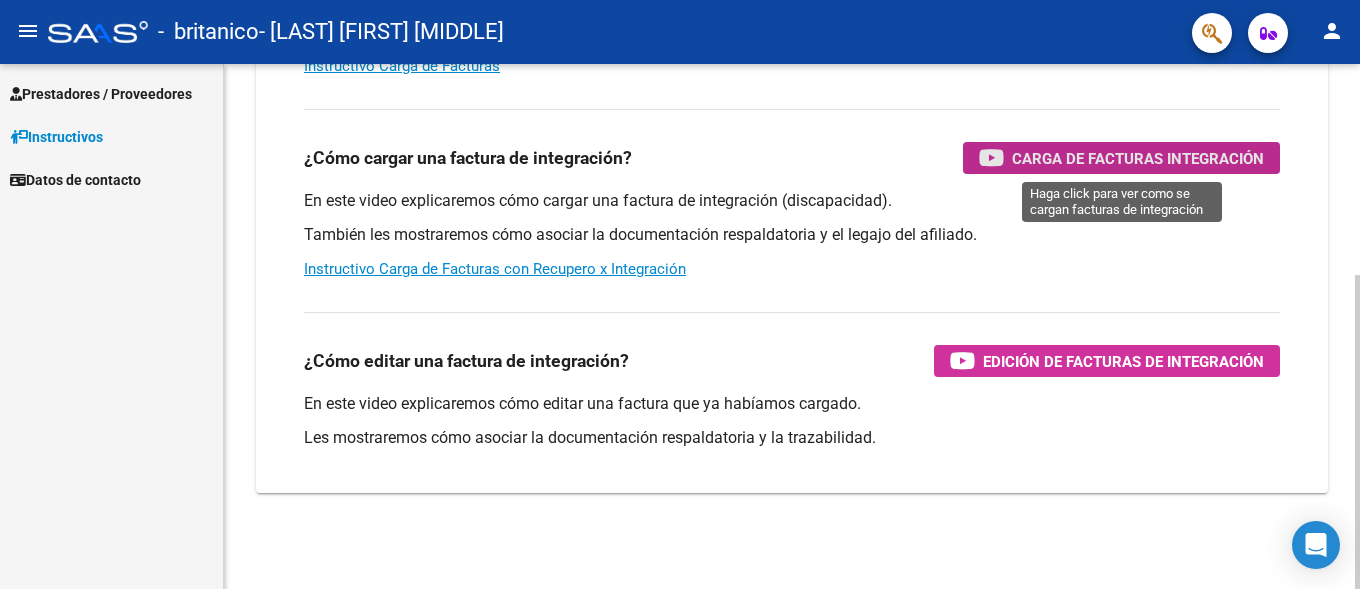 click on "Carga de Facturas Integración" at bounding box center [1138, 158] 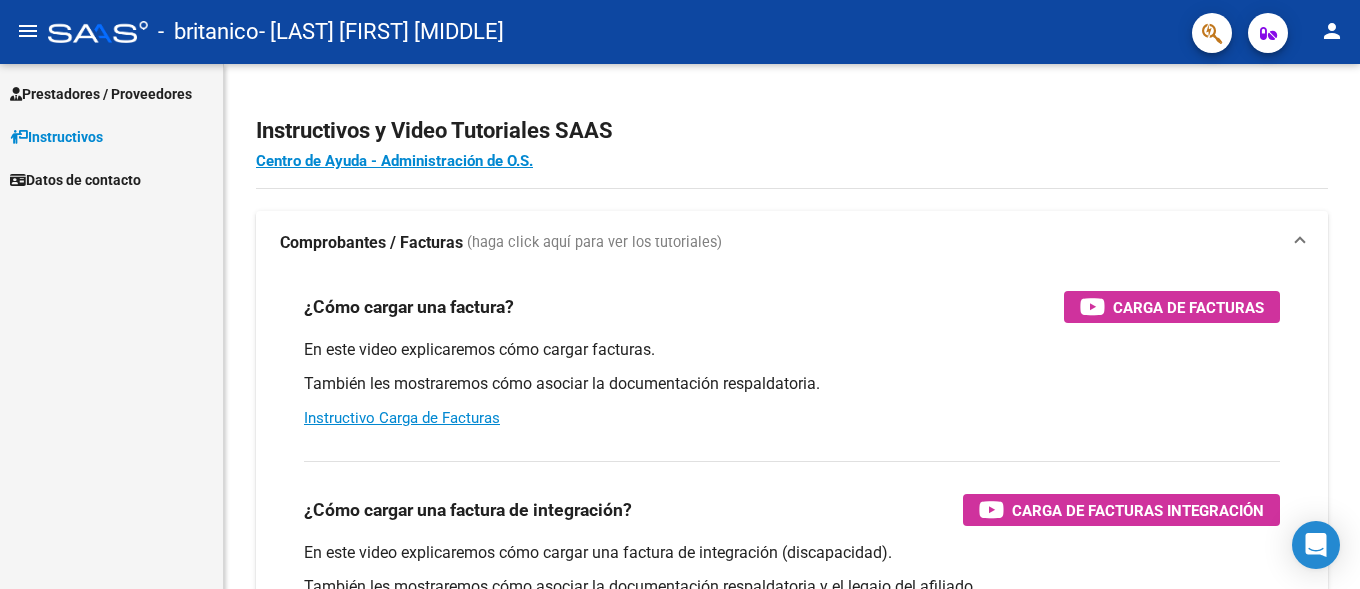 scroll, scrollTop: 0, scrollLeft: 0, axis: both 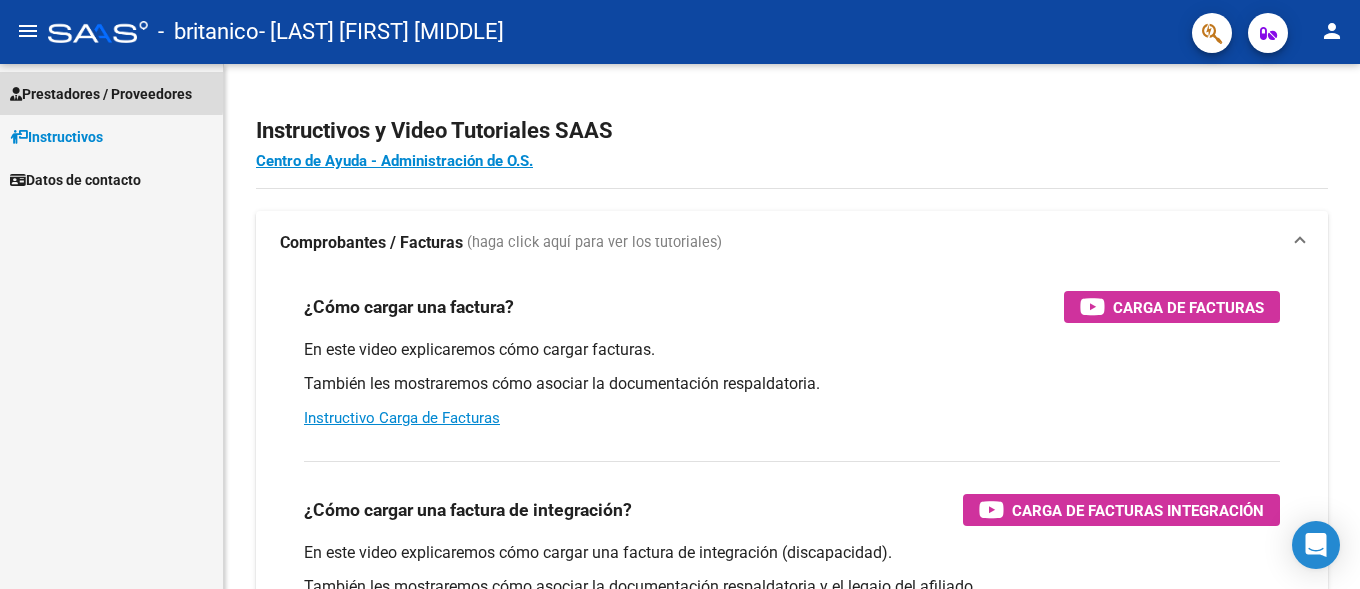 click on "Prestadores / Proveedores" at bounding box center (101, 94) 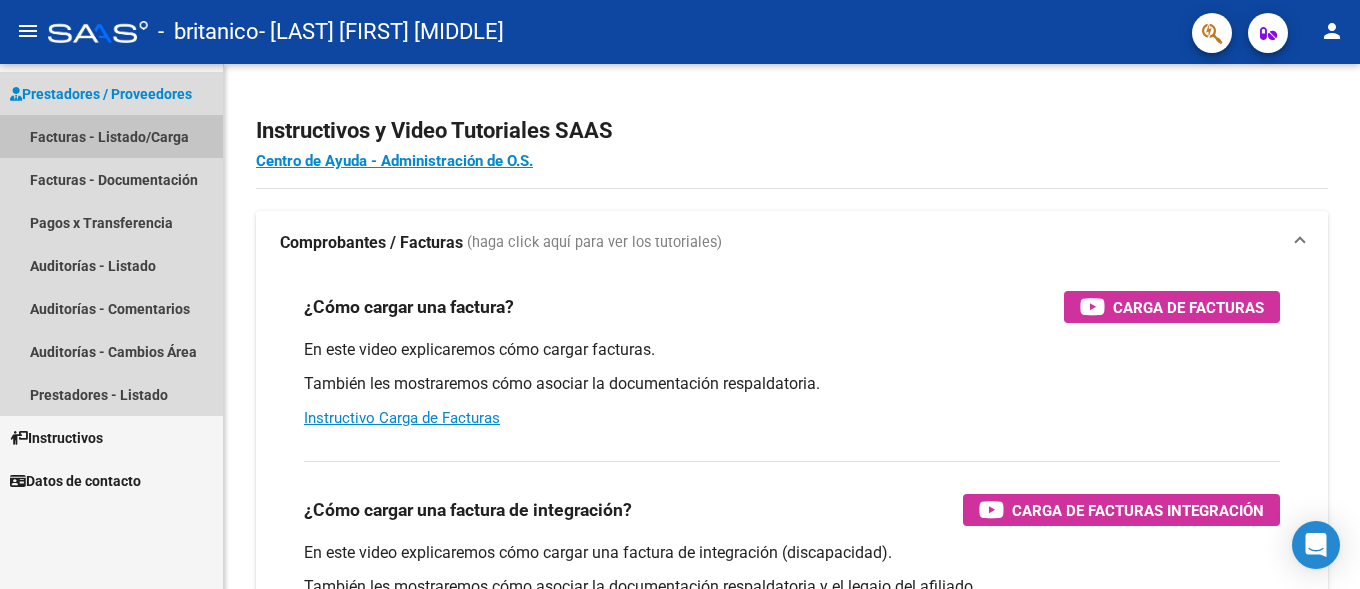 click on "Facturas - Listado/Carga" at bounding box center (111, 136) 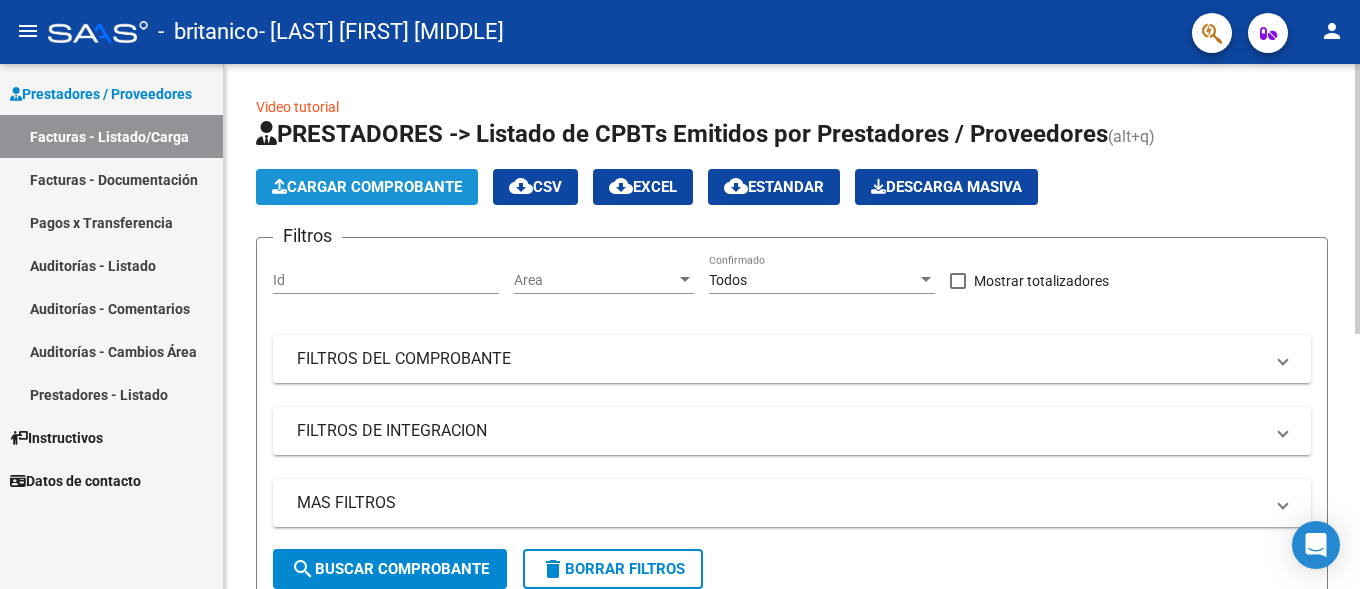 click on "Cargar Comprobante" 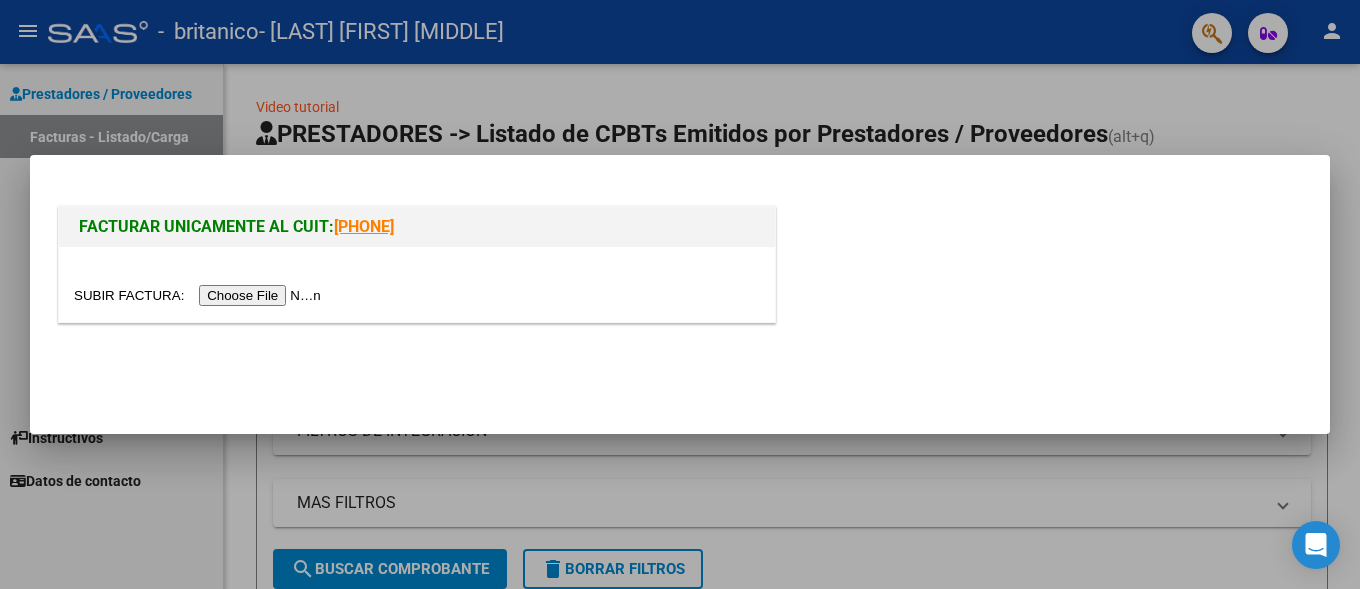 click at bounding box center (200, 295) 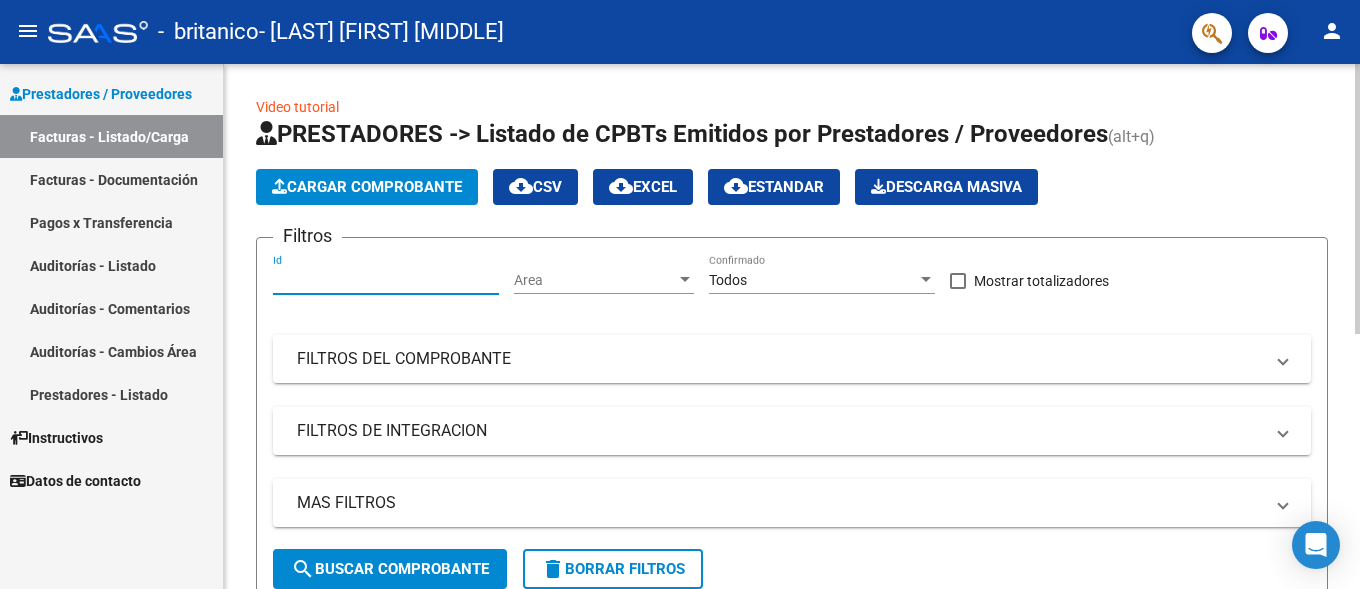 click on "Id" at bounding box center [386, 280] 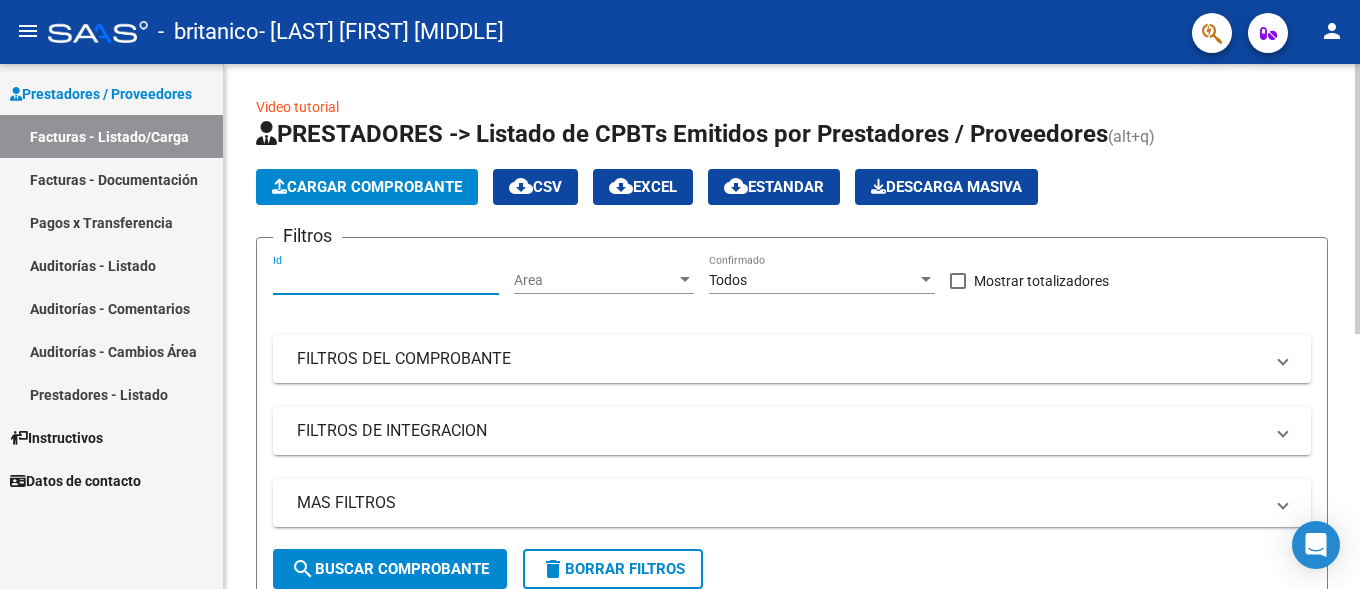 click on "Area" at bounding box center [595, 280] 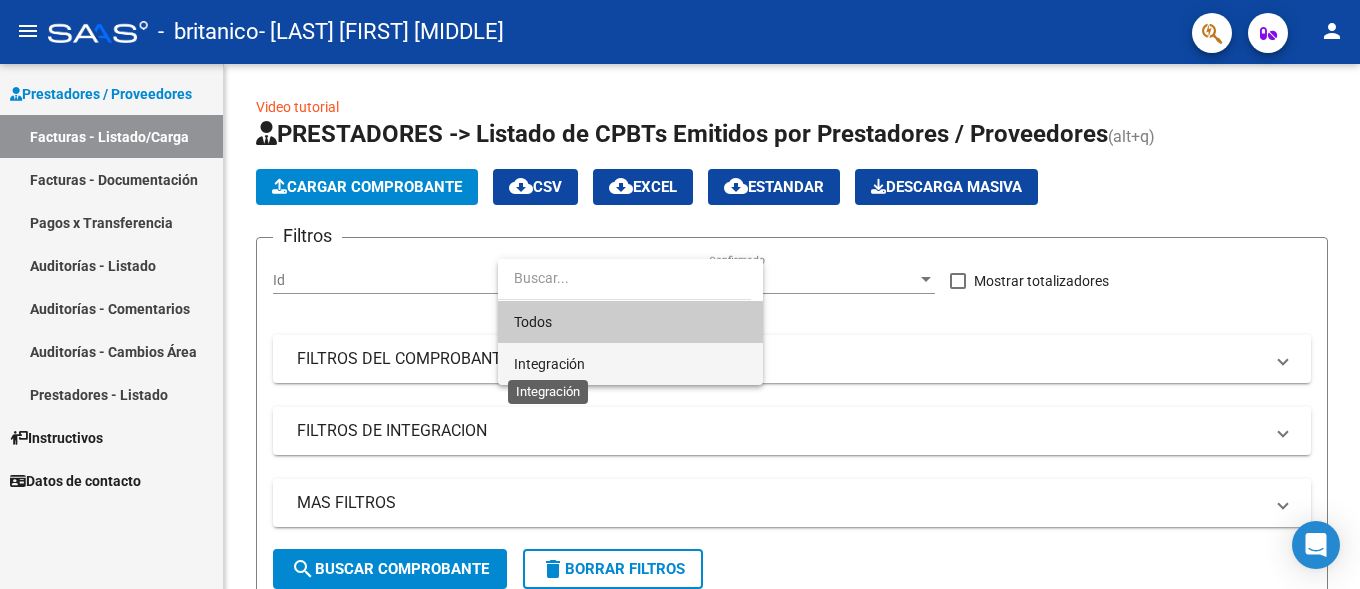 click on "Integración" at bounding box center (630, 364) 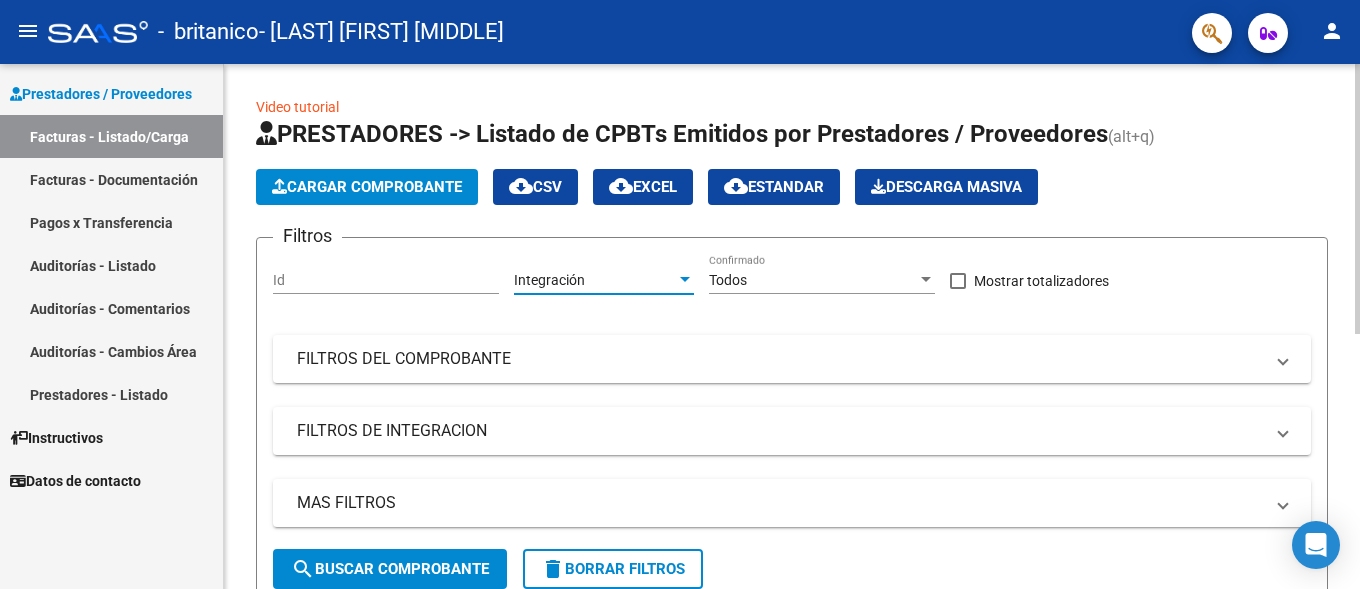 click on "Todos" at bounding box center [813, 280] 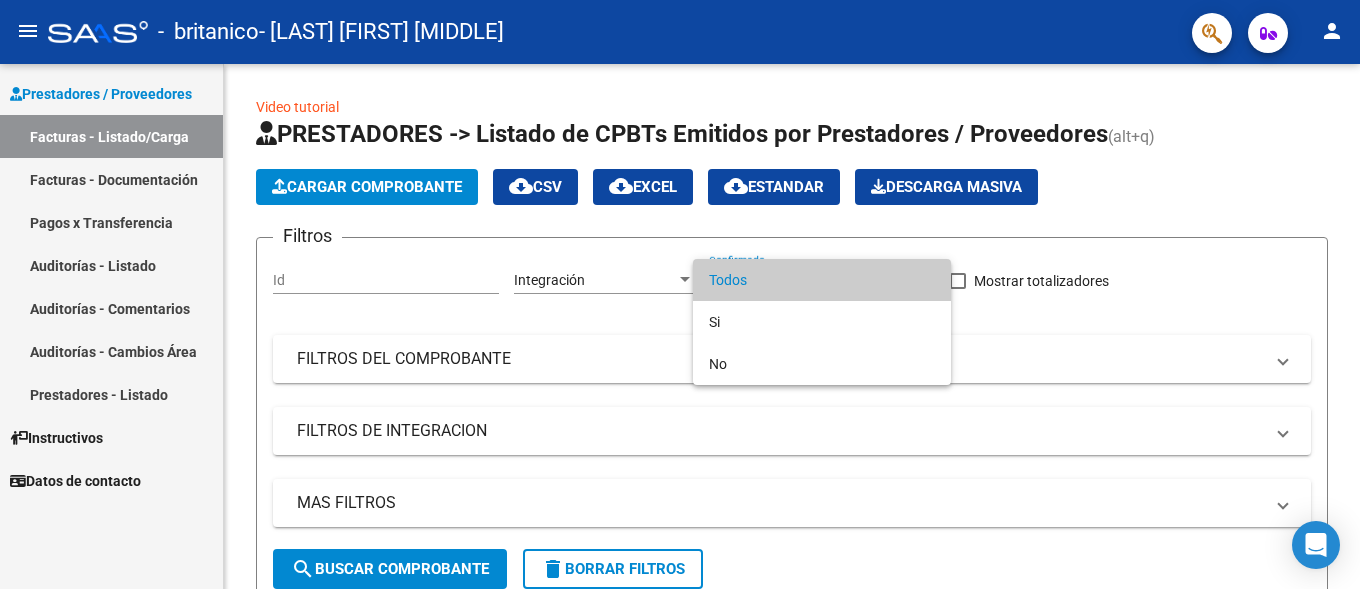 click at bounding box center [680, 294] 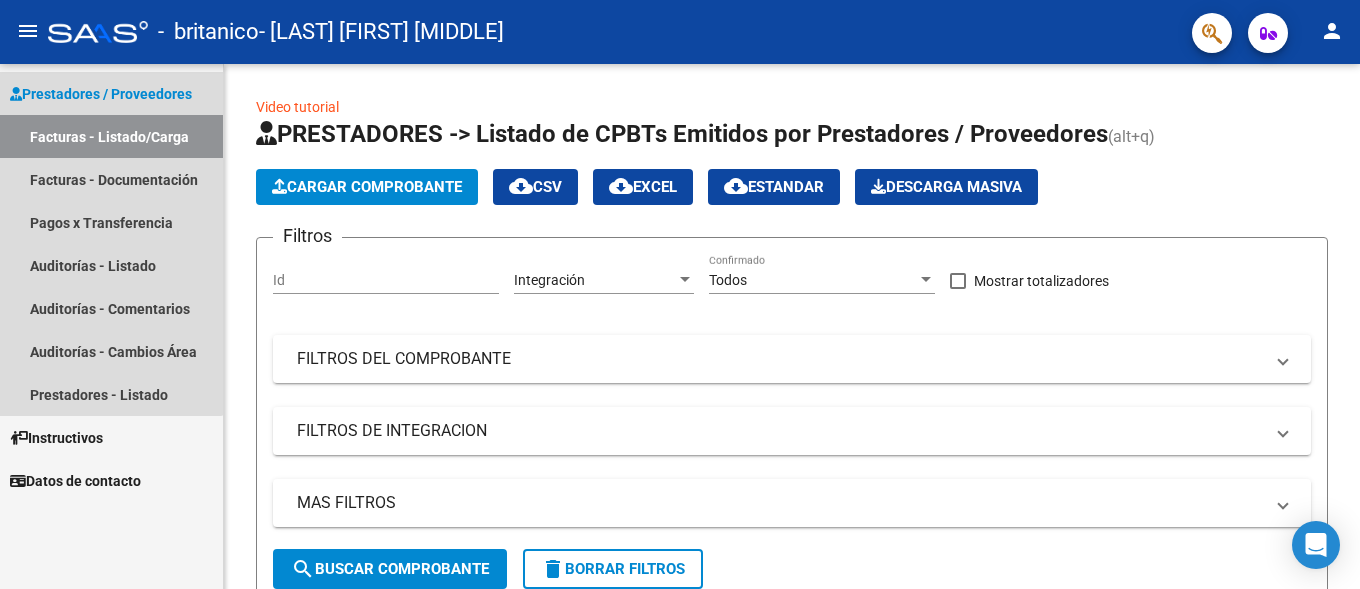 click on "Prestadores / Proveedores" at bounding box center [101, 94] 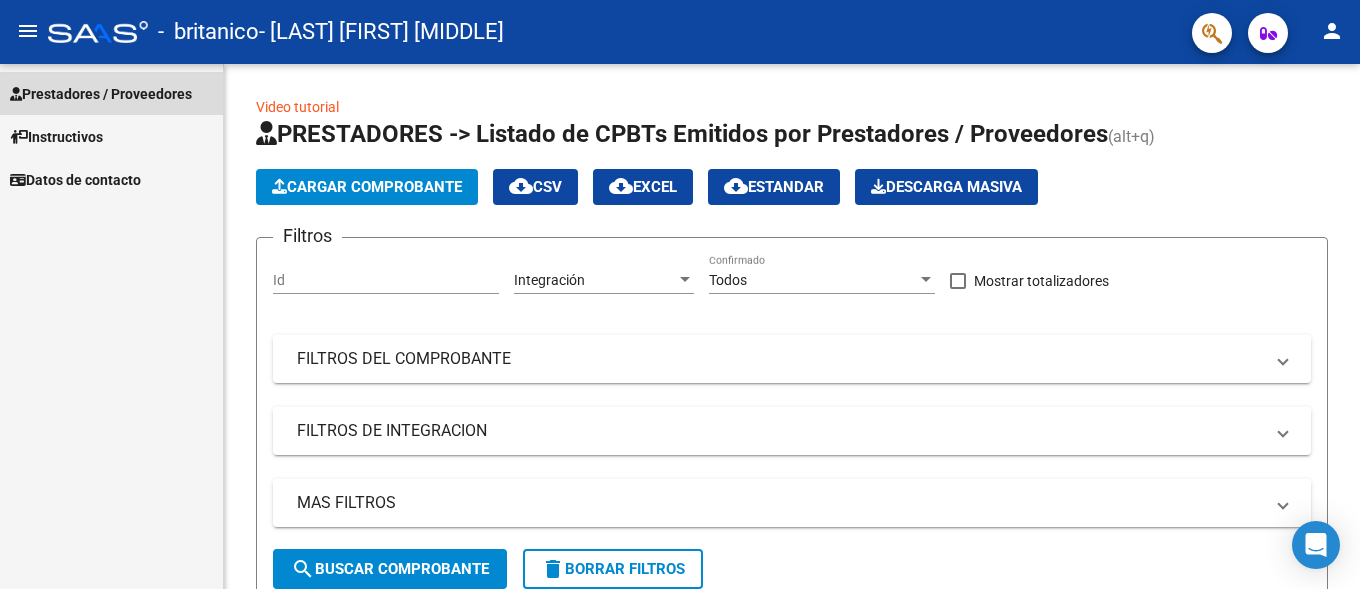 click on "Prestadores / Proveedores" at bounding box center [101, 94] 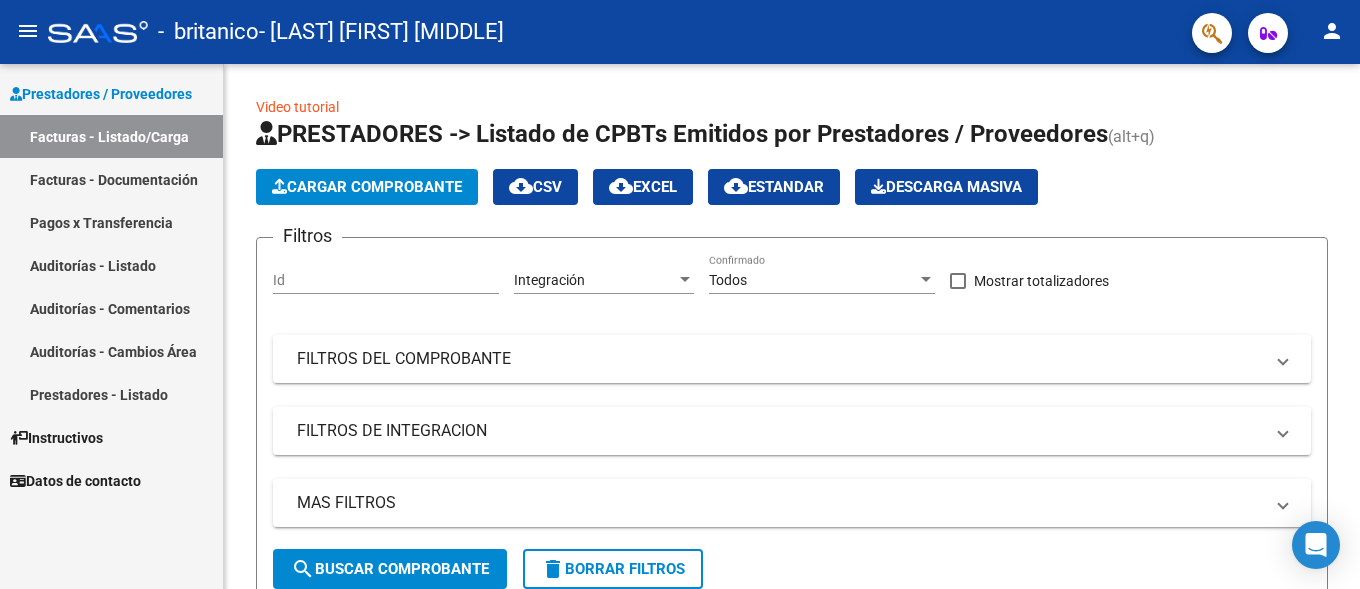 click on "Prestadores / Proveedores" at bounding box center (101, 94) 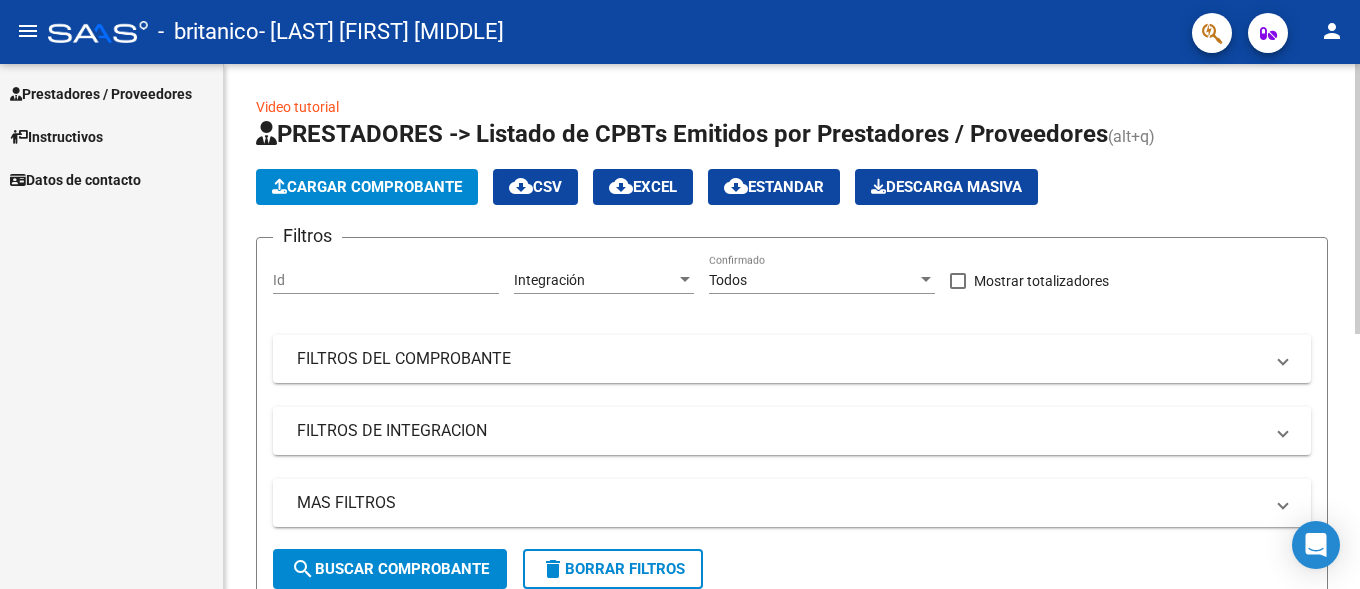 click on "Video tutorial" 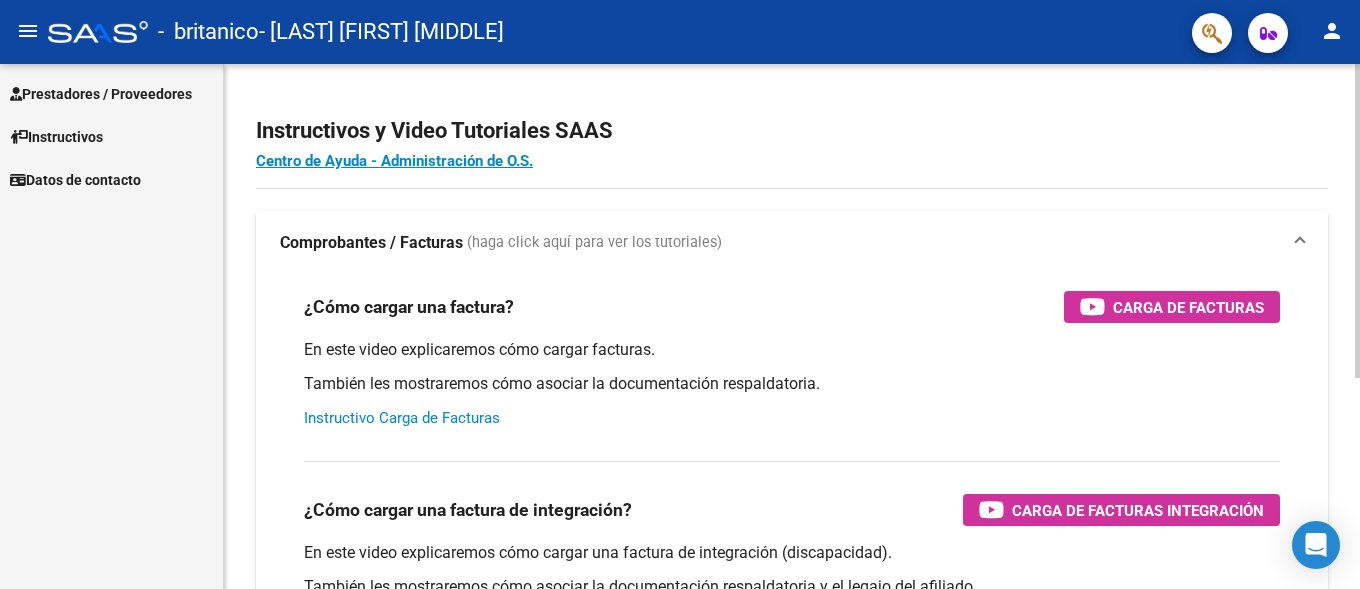 click on "Instructivo Carga de Facturas" at bounding box center (402, 418) 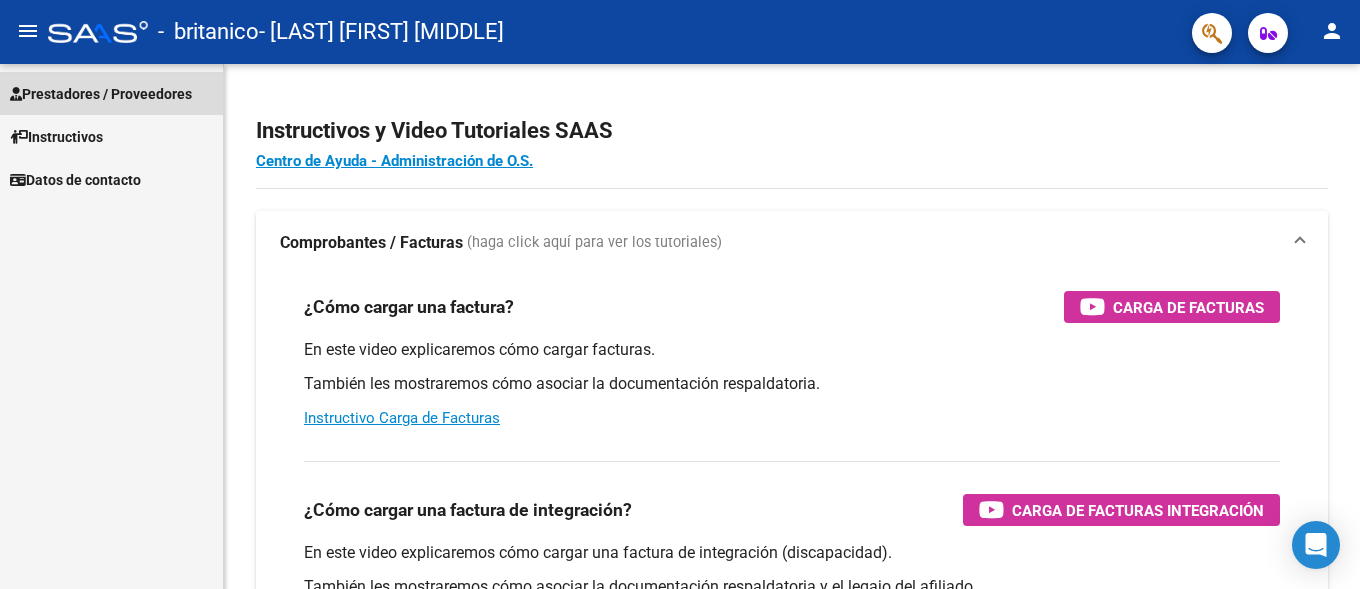 click on "Prestadores / Proveedores" at bounding box center (111, 93) 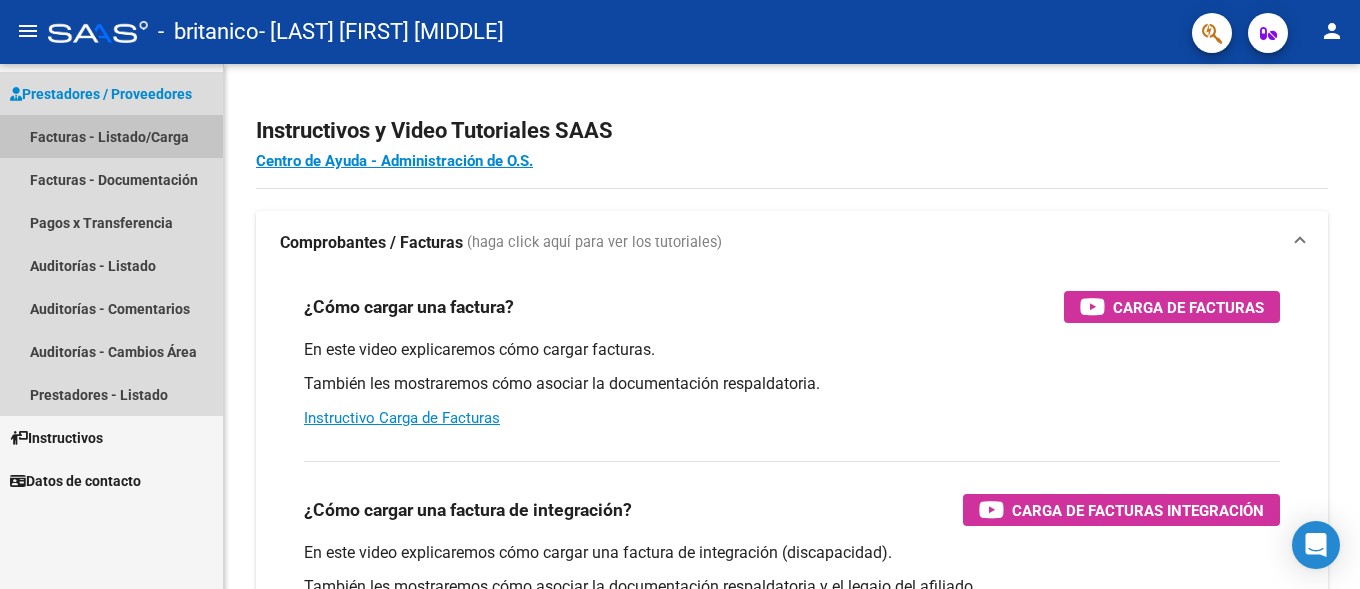 click on "Facturas - Listado/Carga" at bounding box center [111, 136] 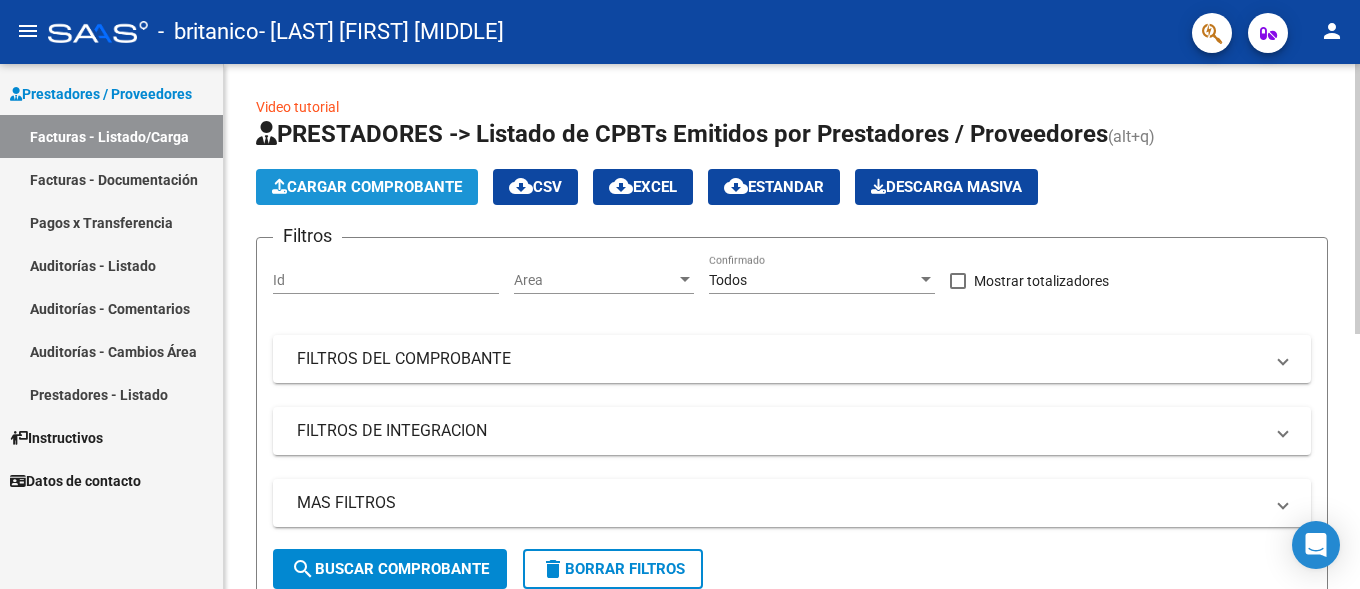 click on "Cargar Comprobante" 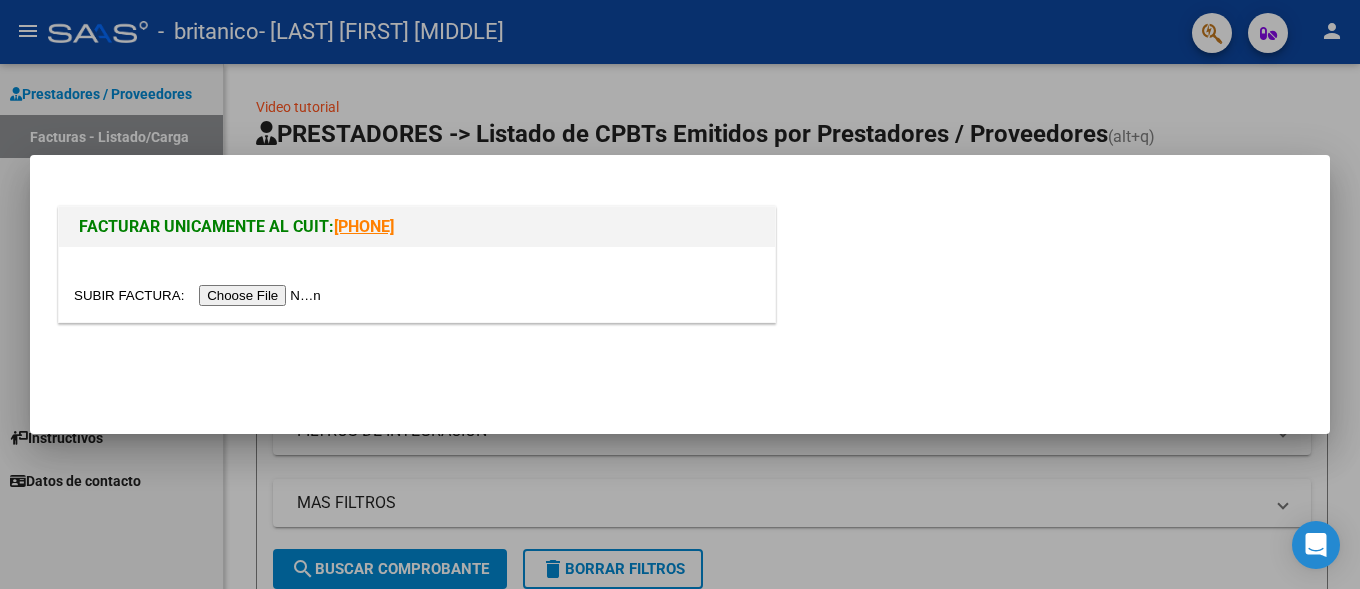 click at bounding box center [200, 295] 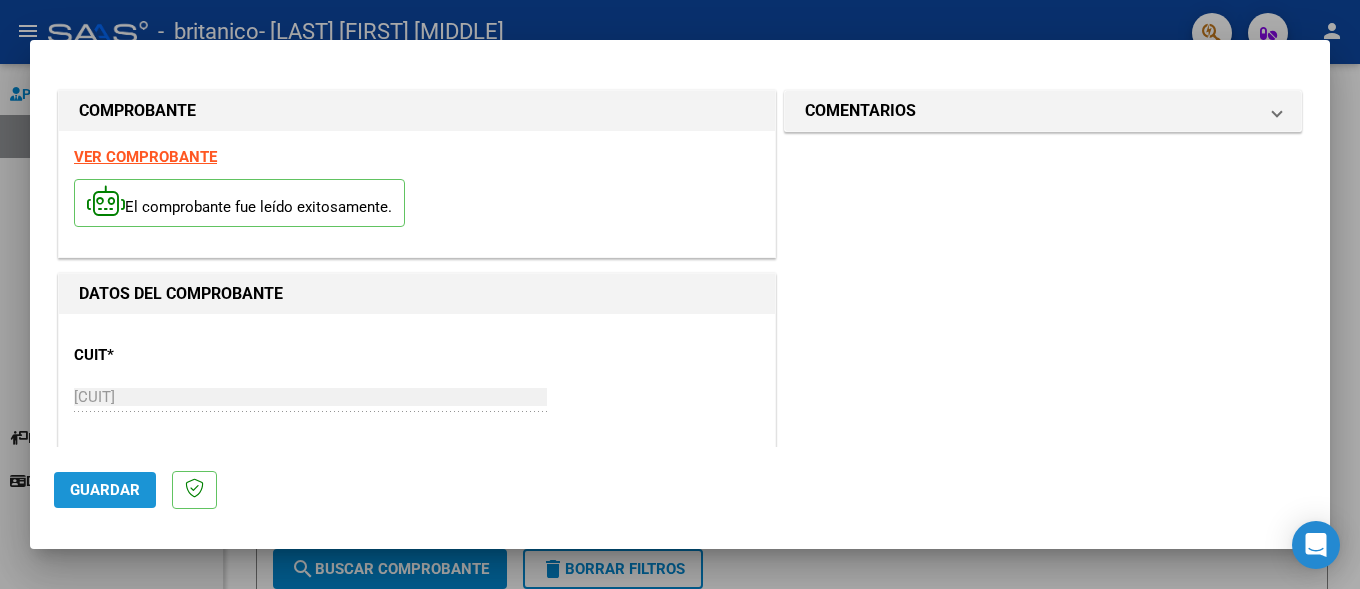 click on "Guardar" 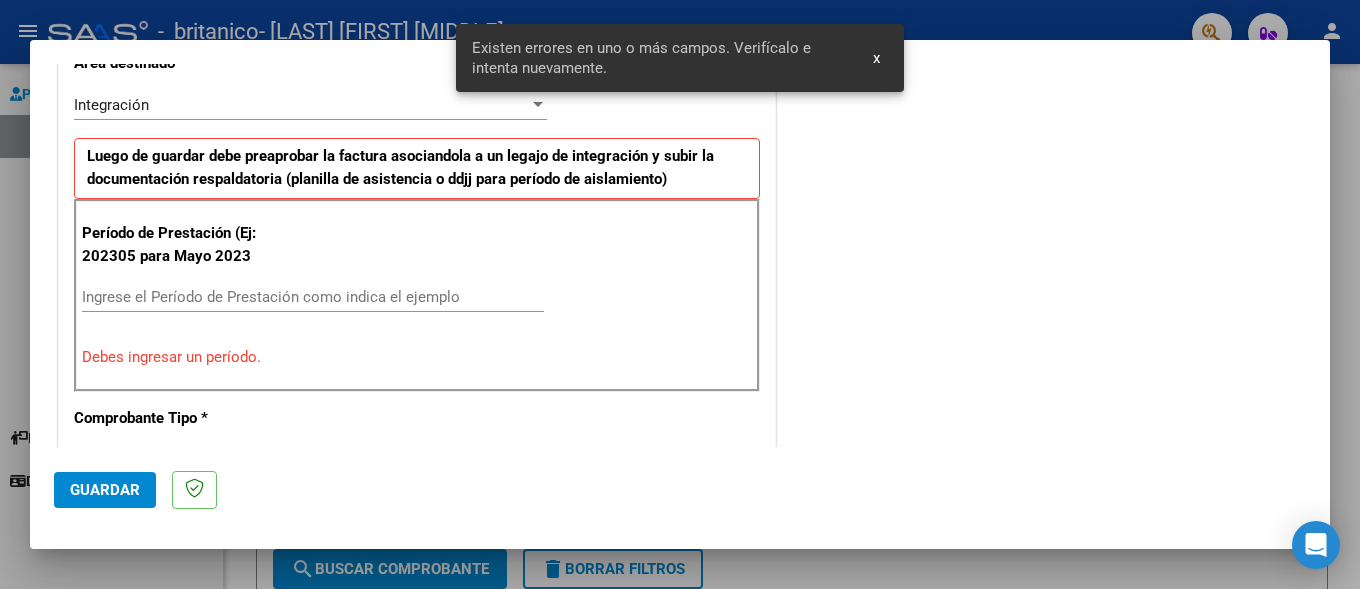 scroll, scrollTop: 448, scrollLeft: 0, axis: vertical 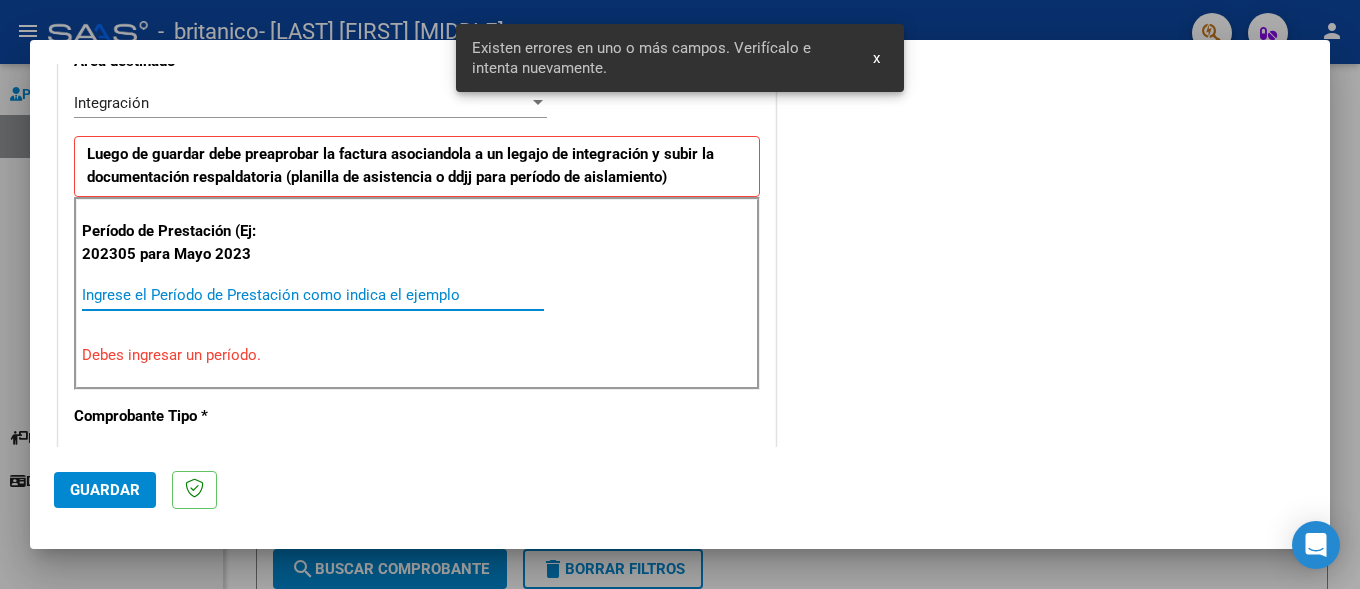 click on "Ingrese el Período de Prestación como indica el ejemplo" at bounding box center (313, 295) 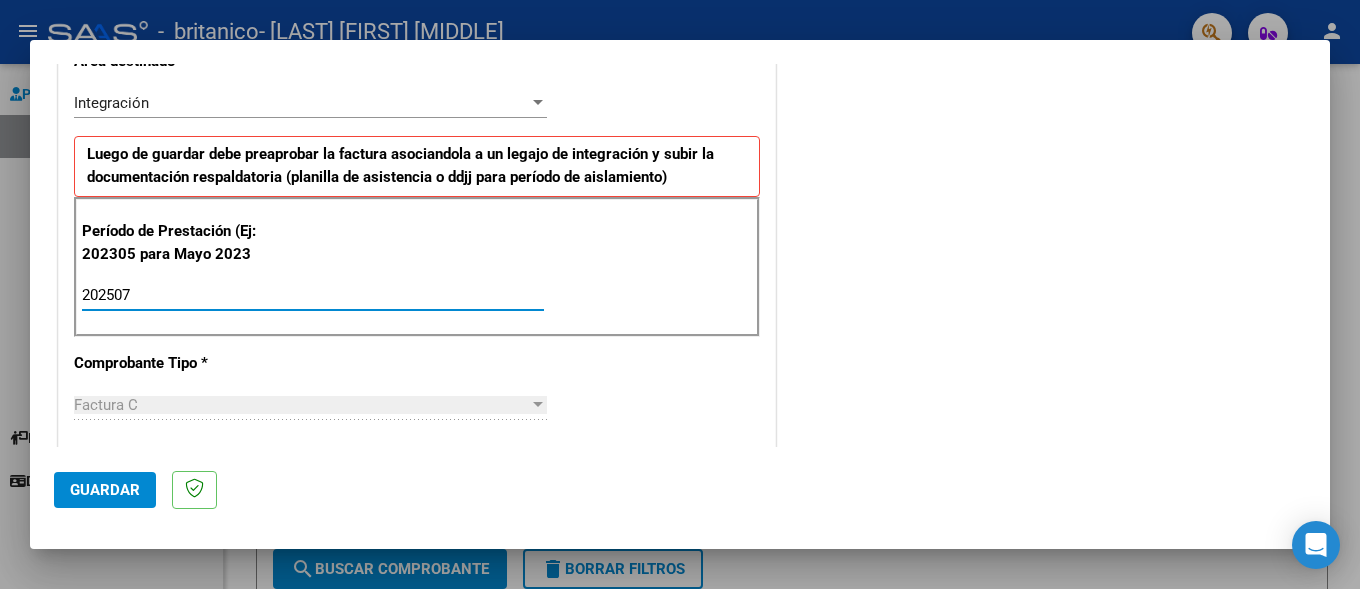 type on "202507" 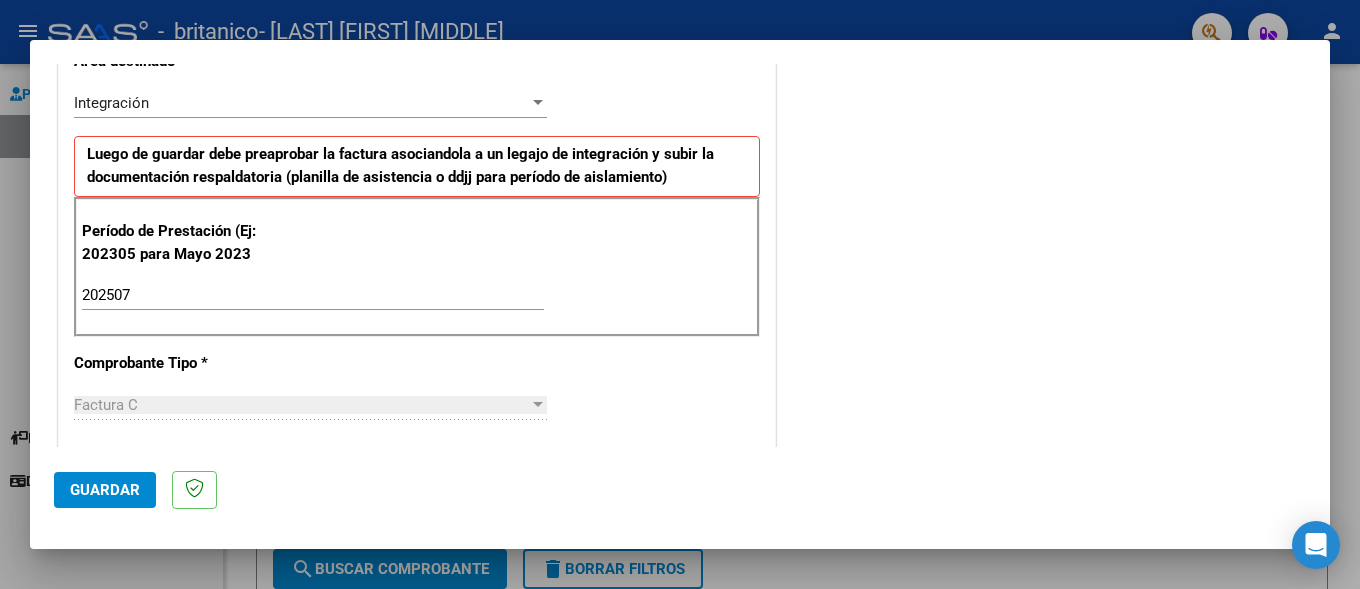 click on "Factura C" at bounding box center (301, 405) 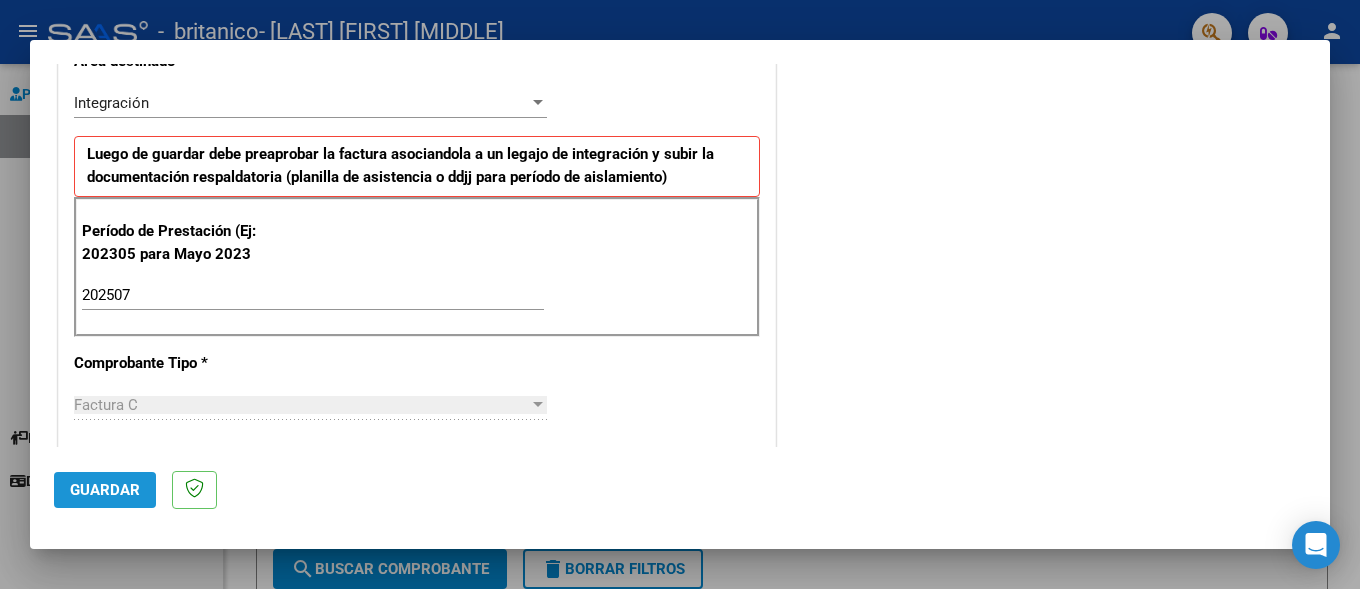 click on "Guardar" 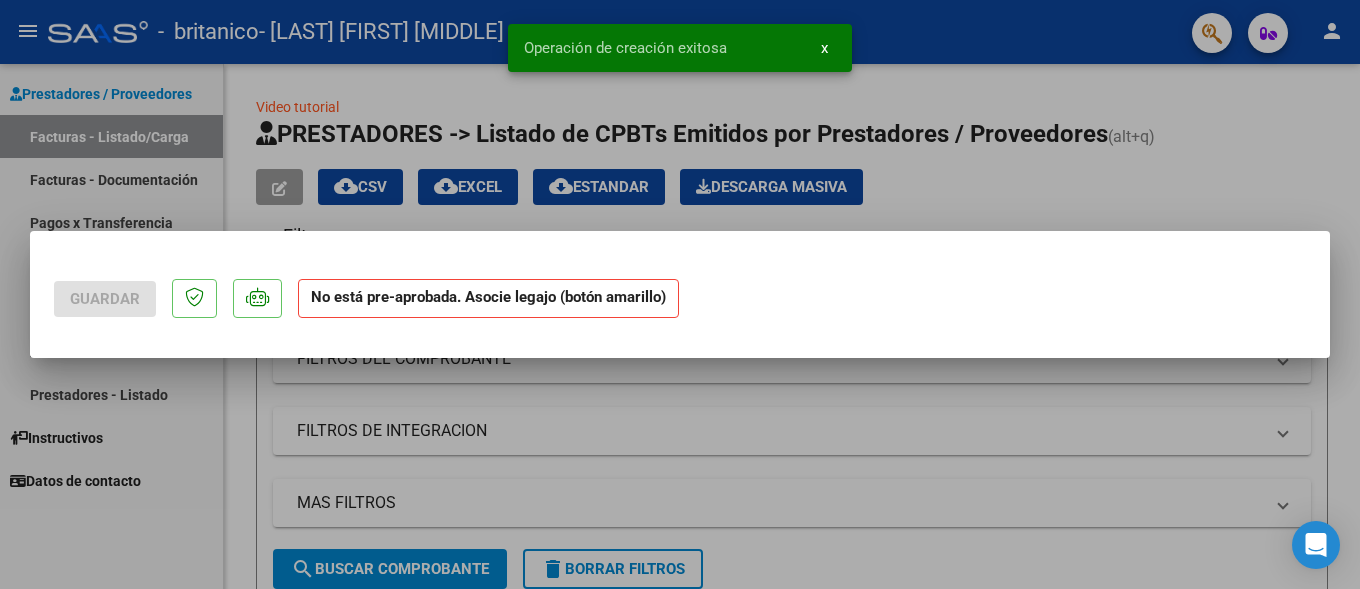 scroll, scrollTop: 0, scrollLeft: 0, axis: both 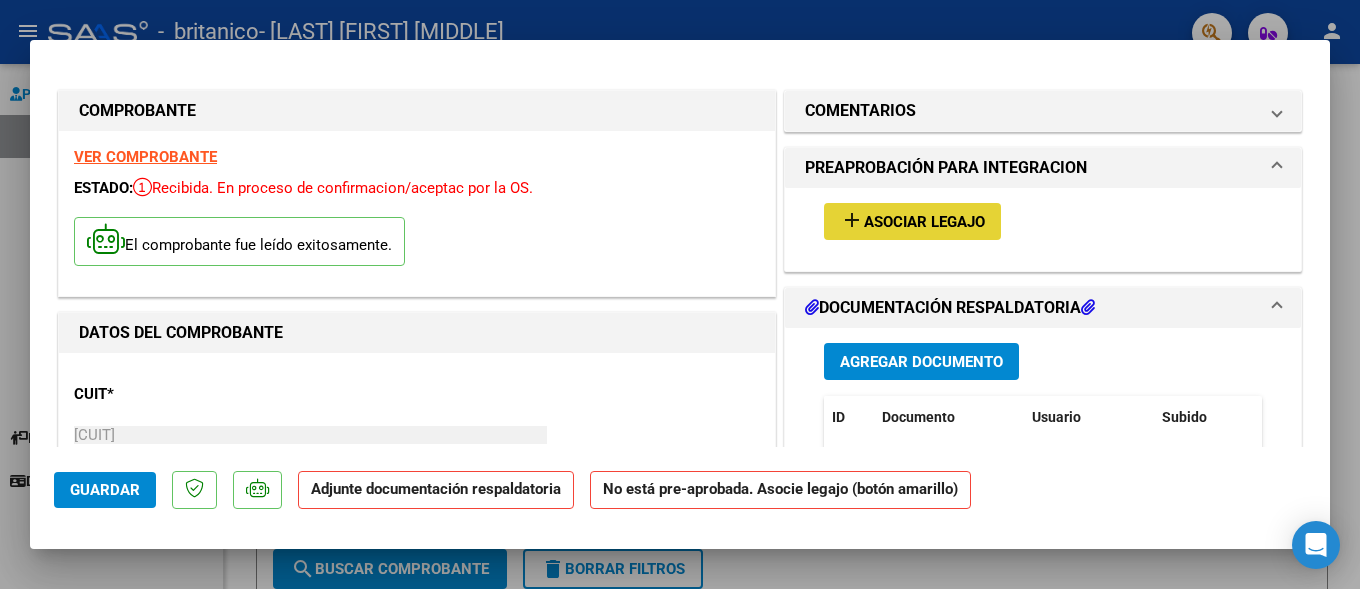click on "Asociar Legajo" at bounding box center (924, 222) 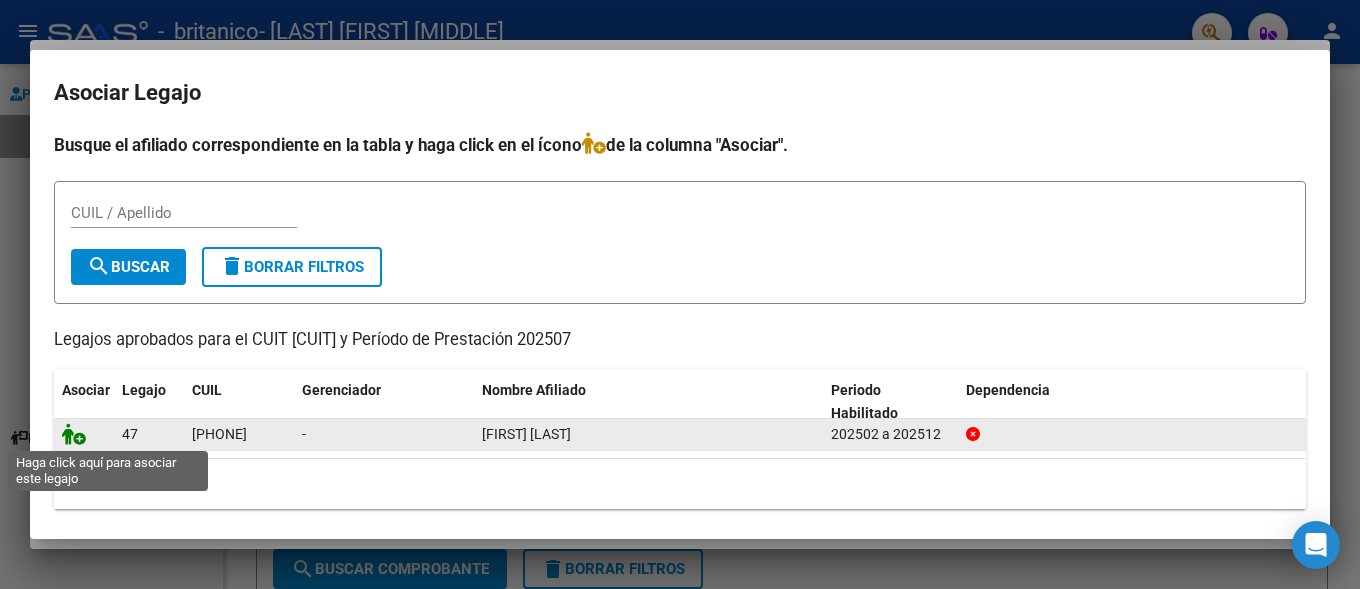 click 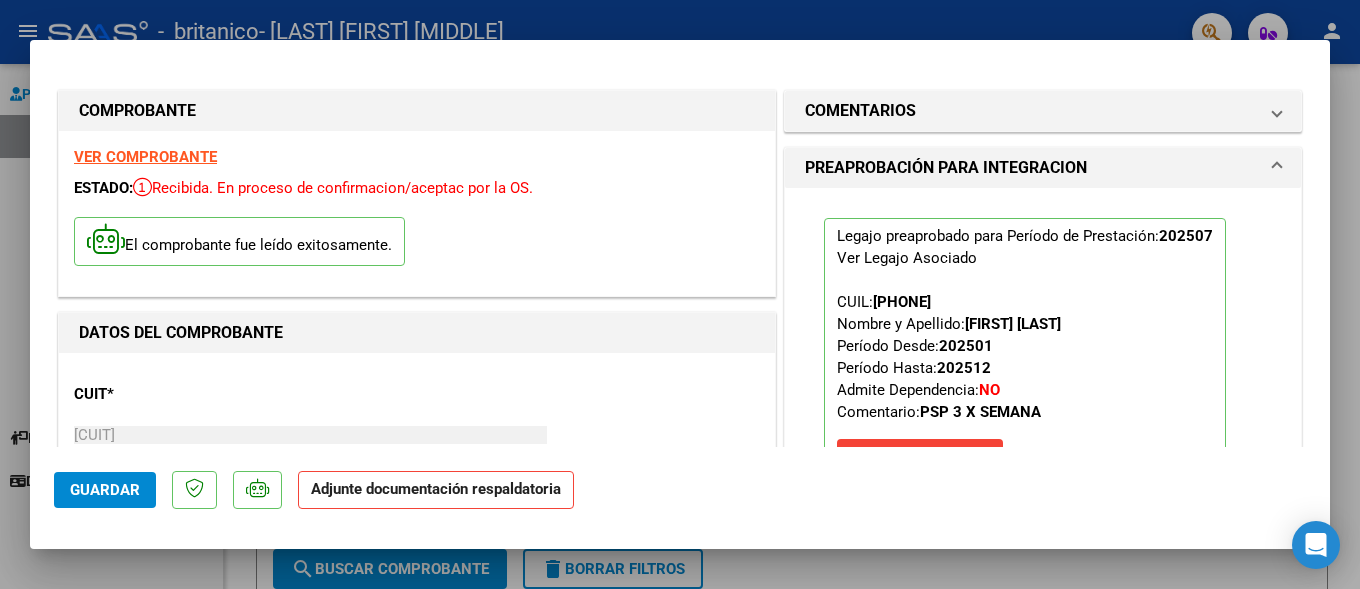 click on "Adjunte documentación respaldatoria" 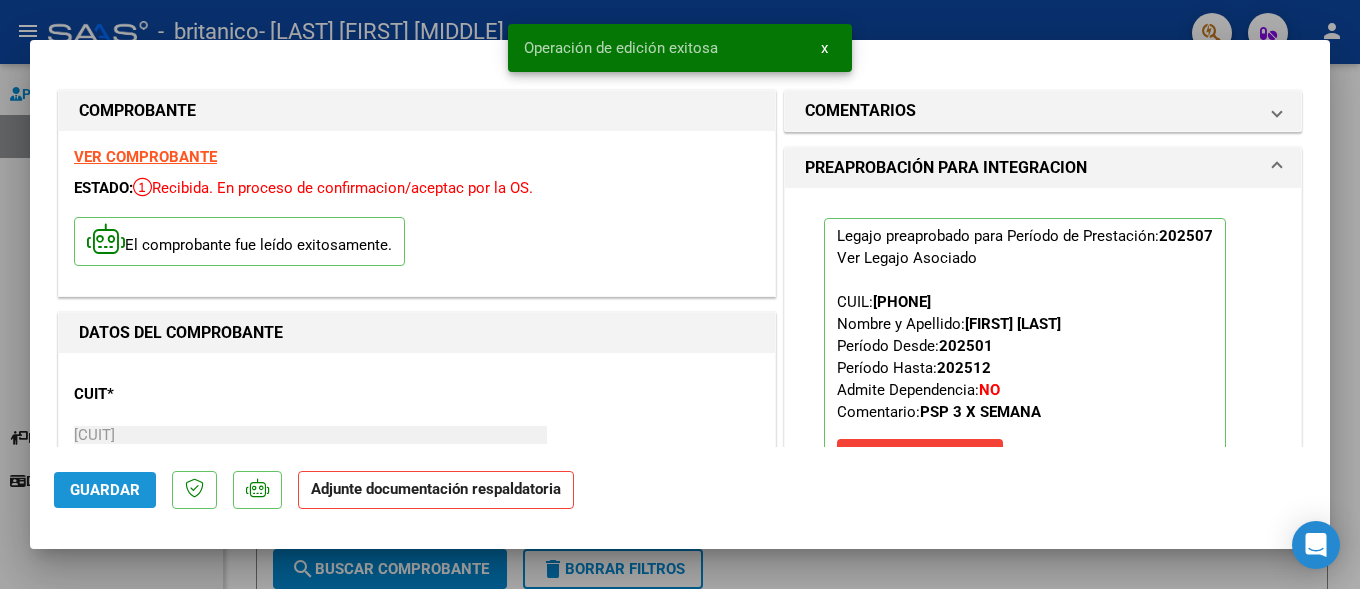 click on "Guardar" 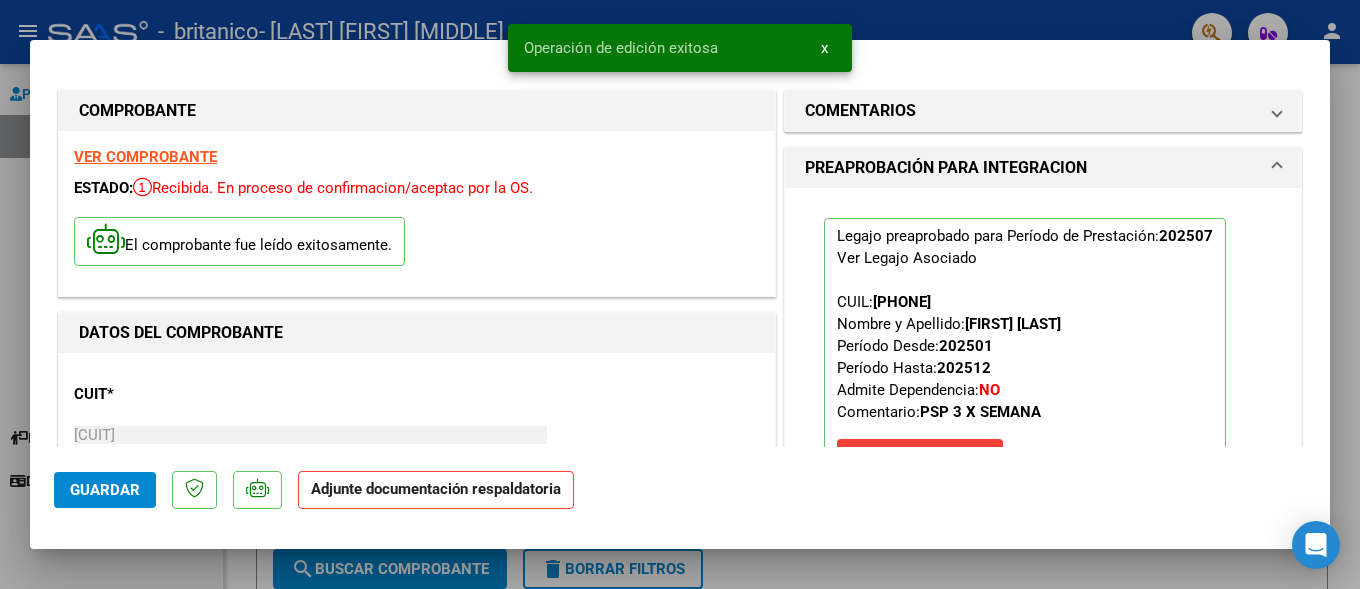 click on "Adjunte documentación respaldatoria" 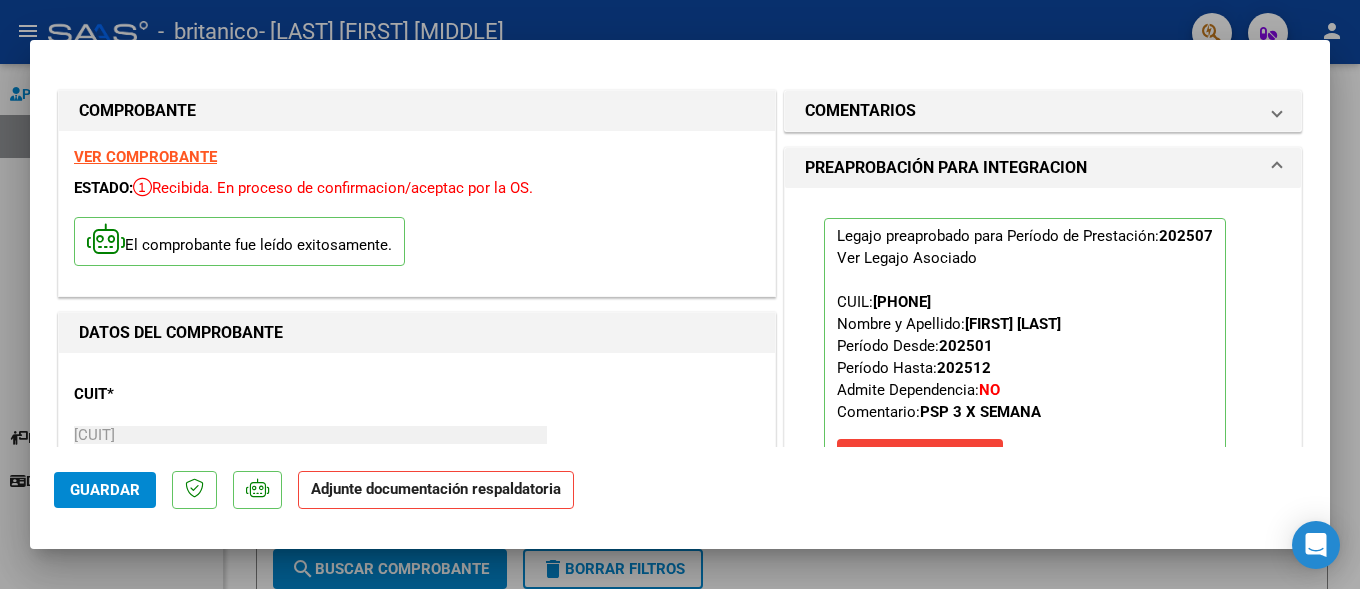 click on "Adjunte documentación respaldatoria" 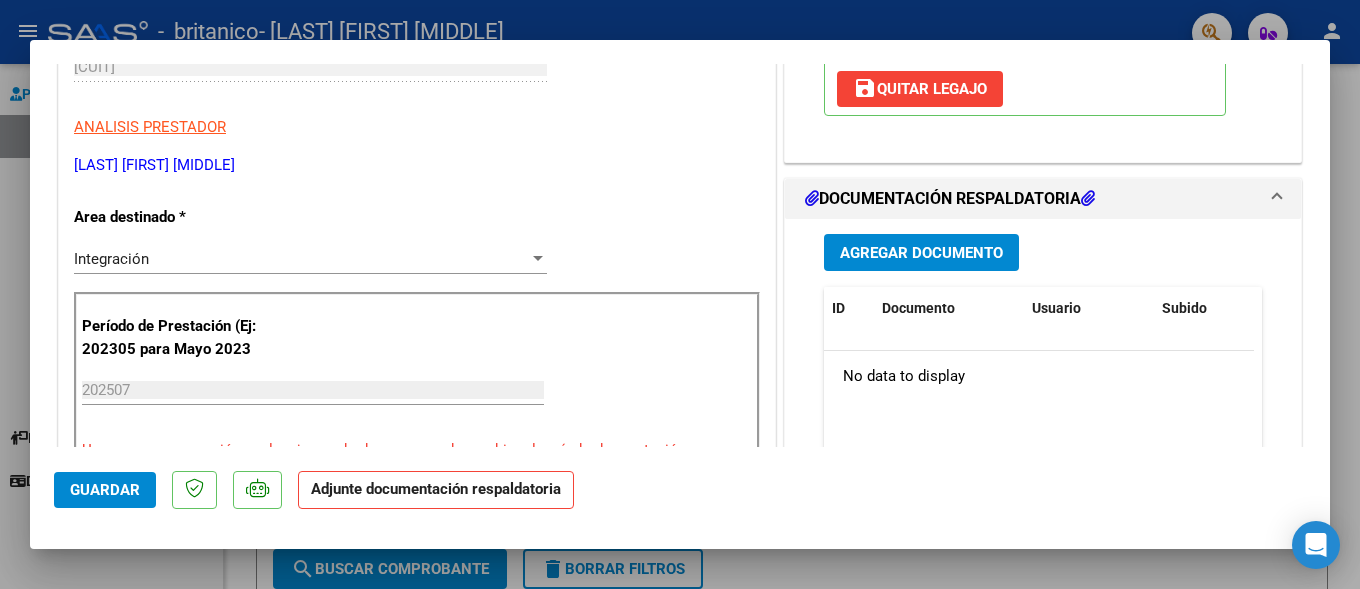scroll, scrollTop: 392, scrollLeft: 0, axis: vertical 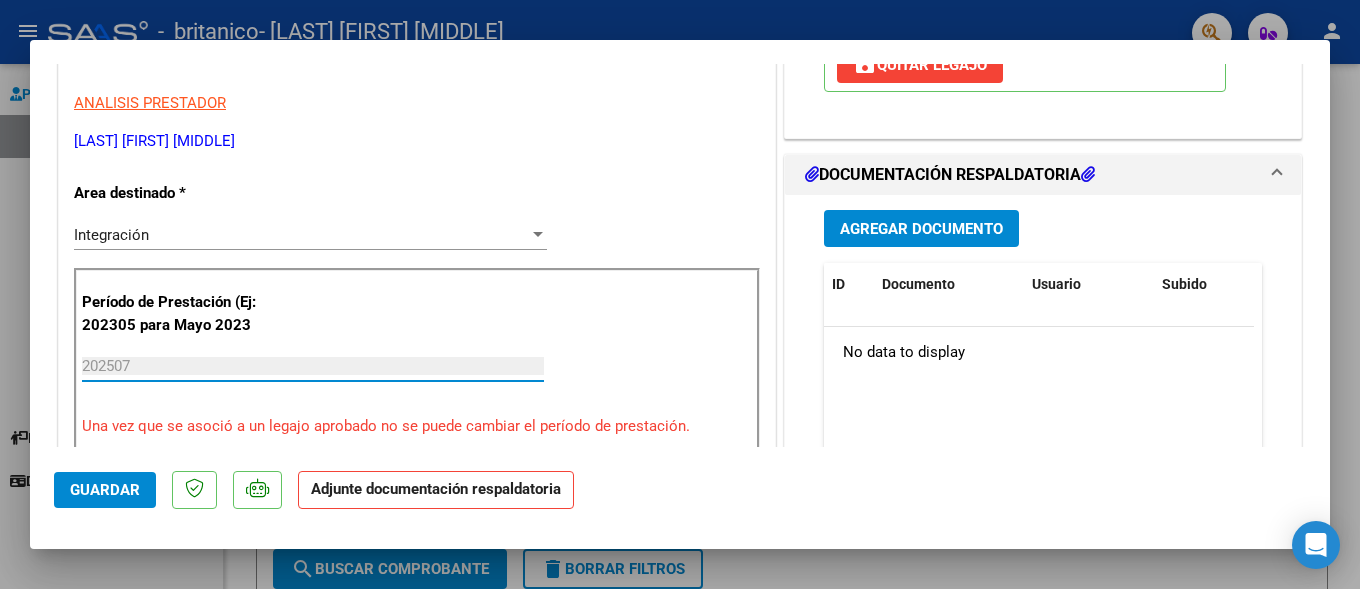 click on "202507" at bounding box center (313, 366) 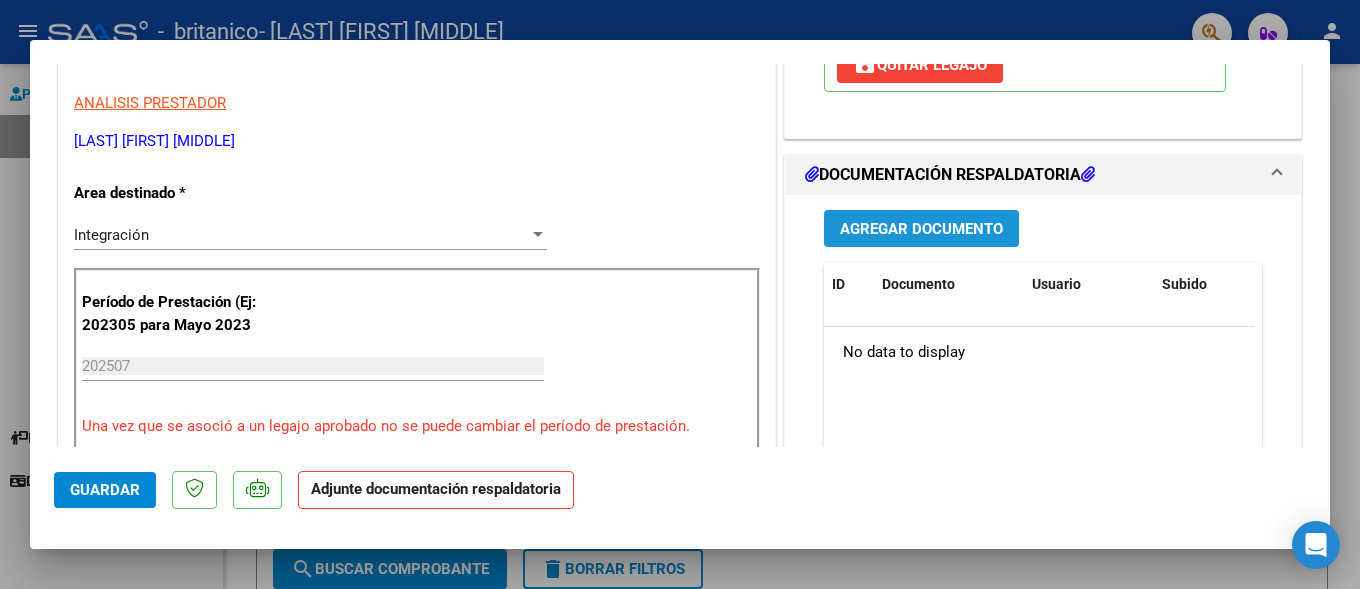 click on "Agregar Documento" at bounding box center (921, 228) 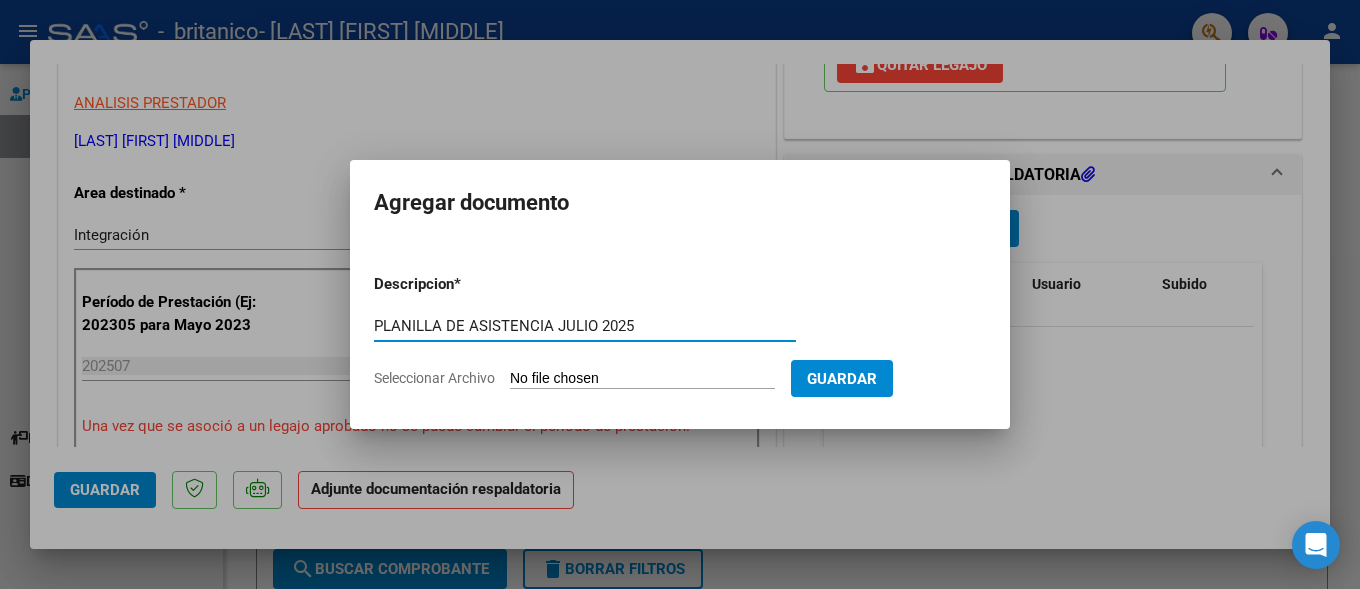 type on "PLANILLA DE ASISTENCIA JULIO 2025" 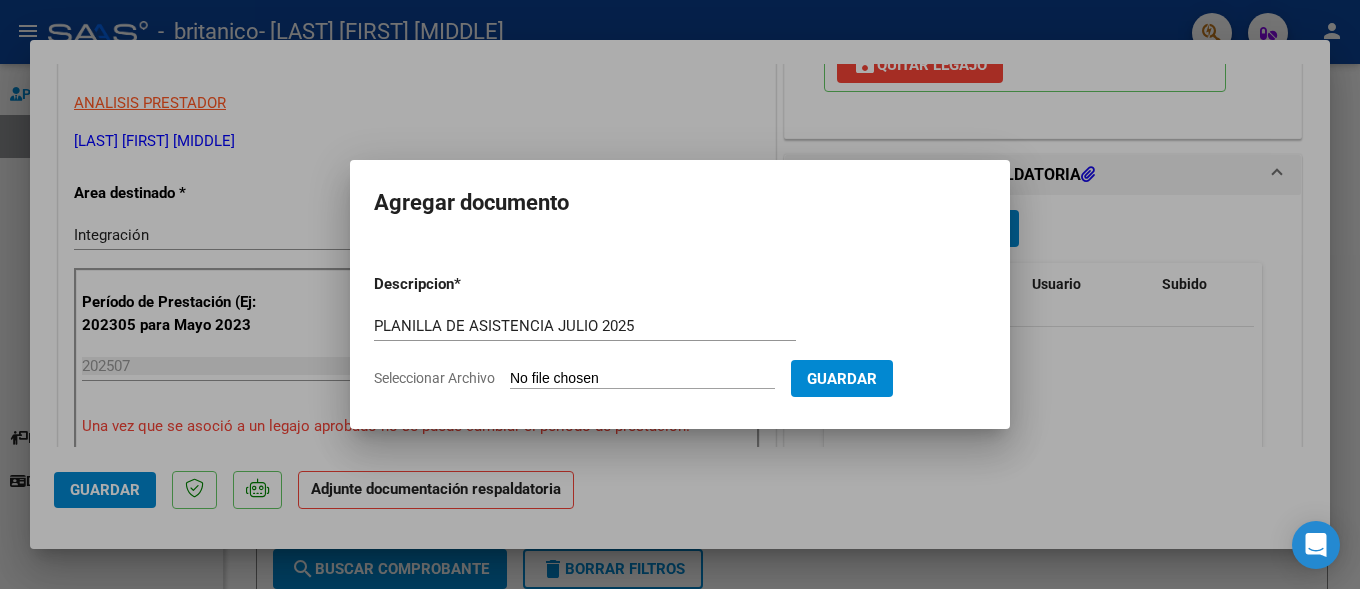 click on "Seleccionar Archivo" at bounding box center (642, 379) 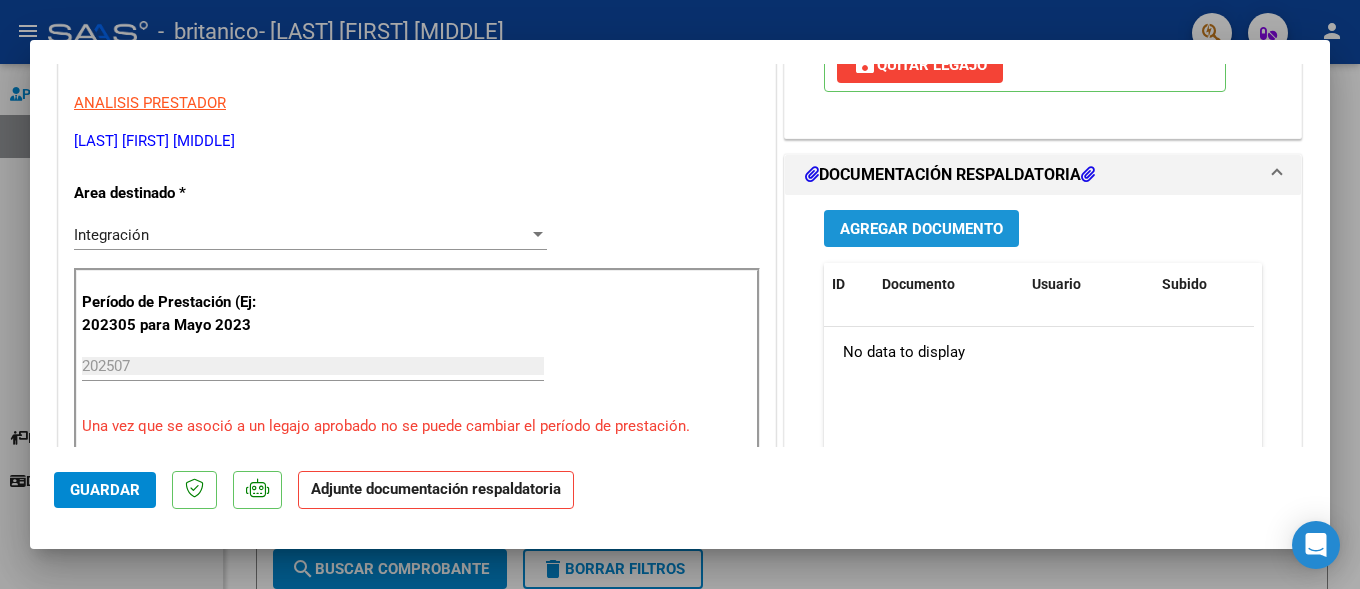 click on "Agregar Documento" at bounding box center [921, 229] 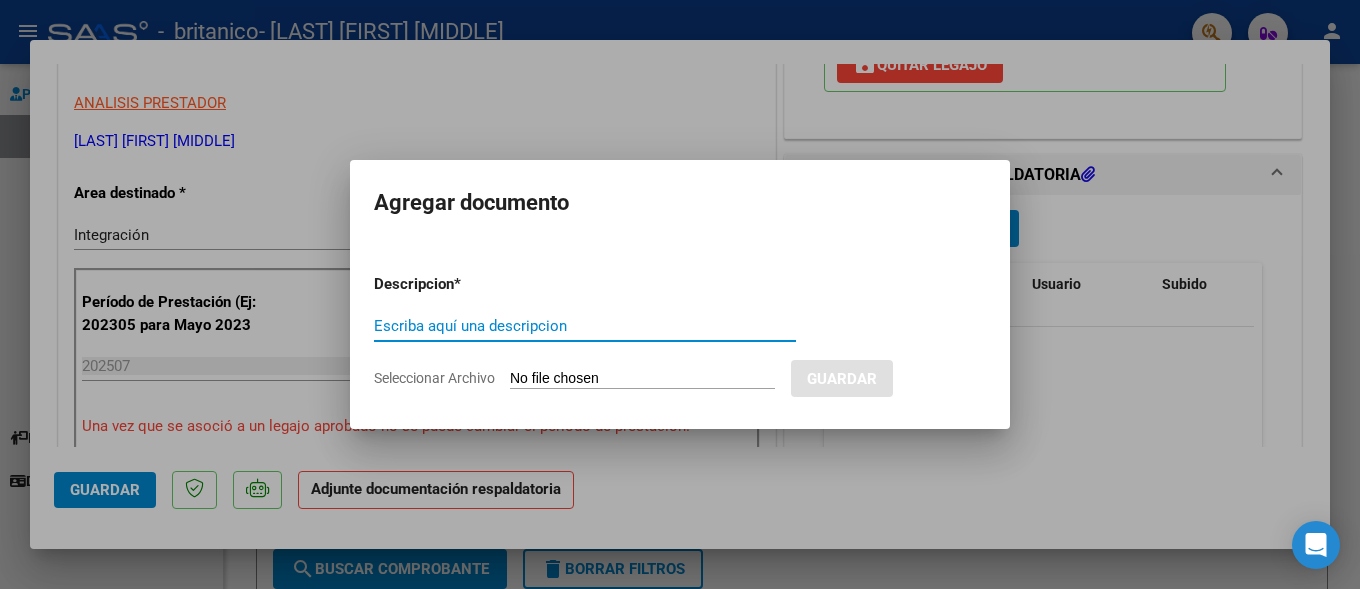 click on "Escriba aquí una descripcion" at bounding box center [585, 326] 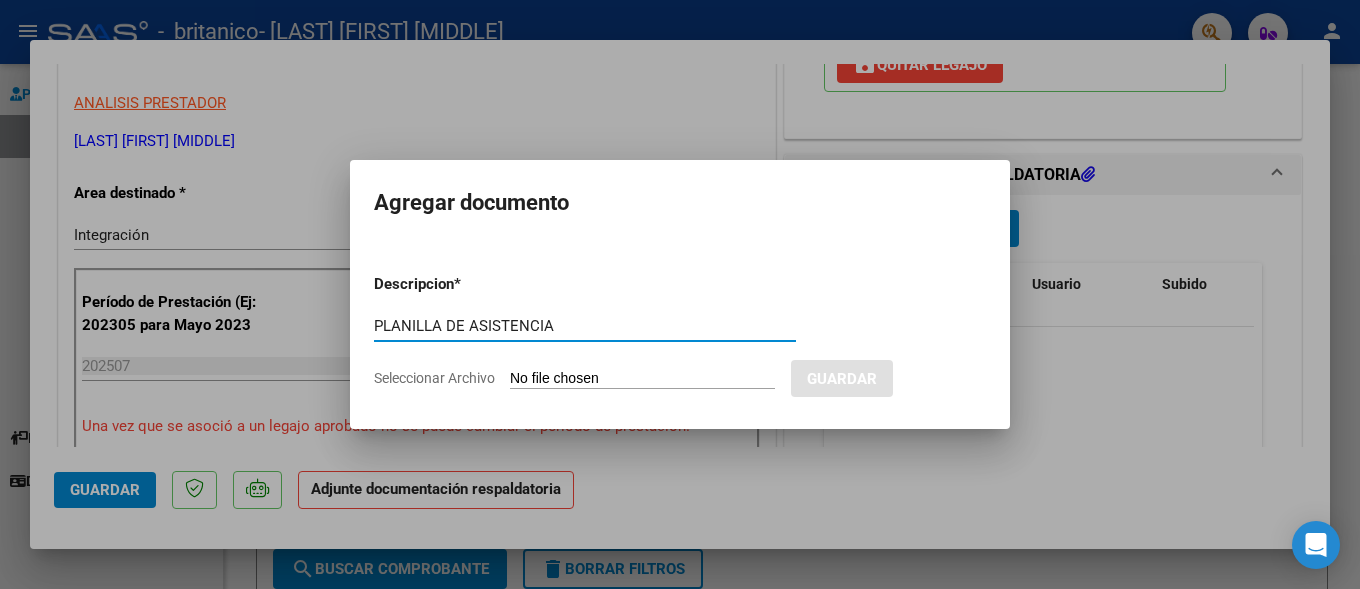 type on "PLANILLA DE ASISTENCIA" 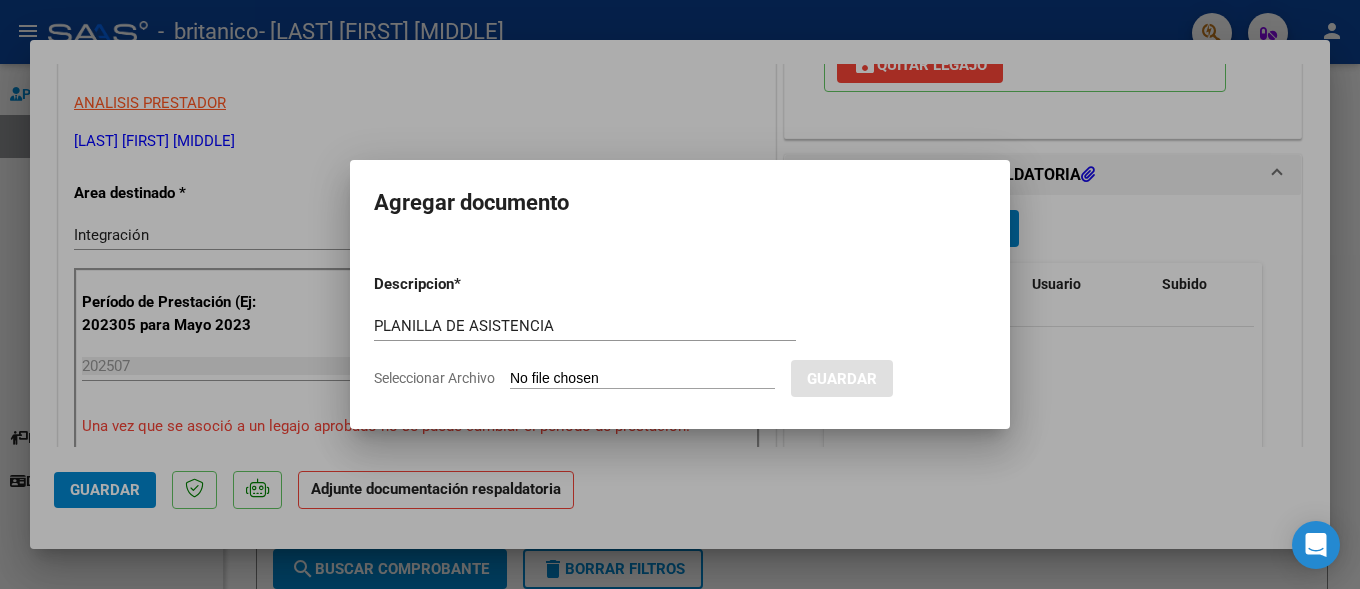 click on "Seleccionar Archivo" at bounding box center (642, 379) 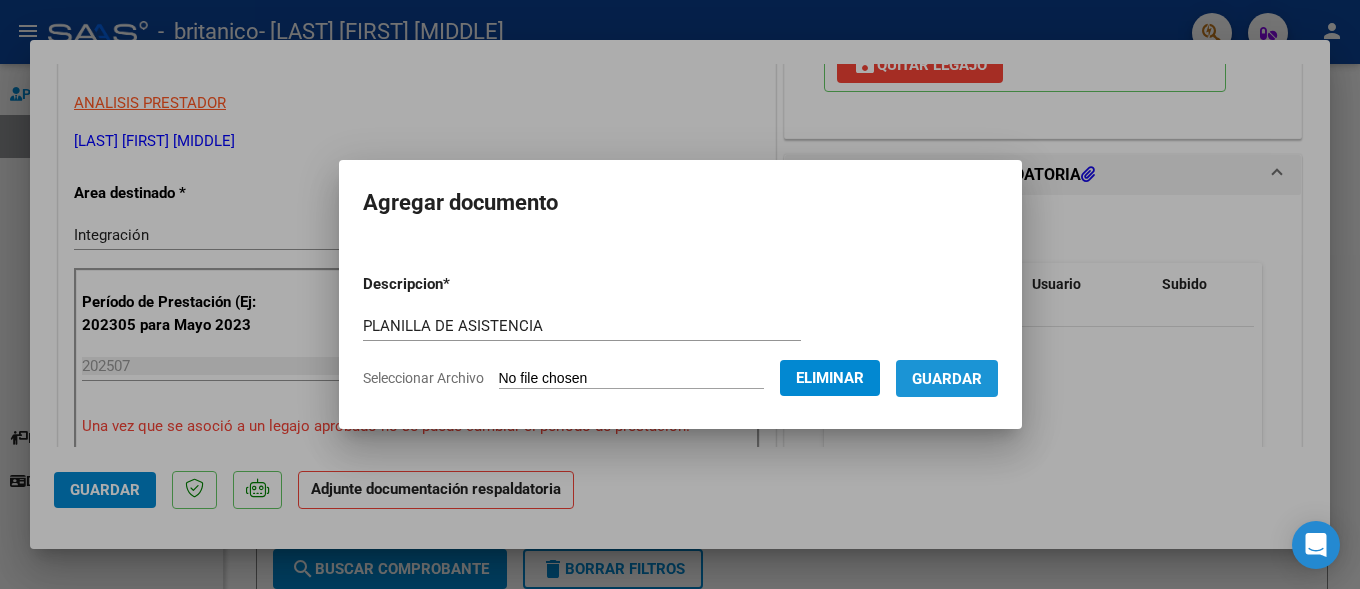 click on "Guardar" at bounding box center [947, 379] 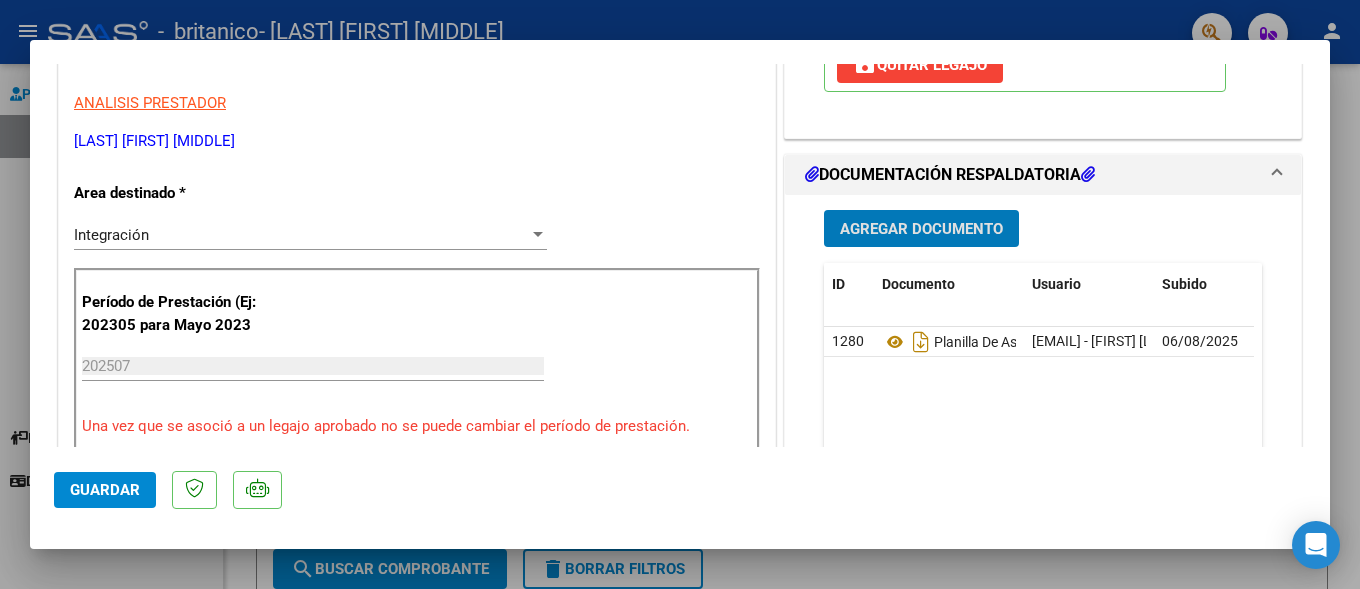 click on "Guardar" 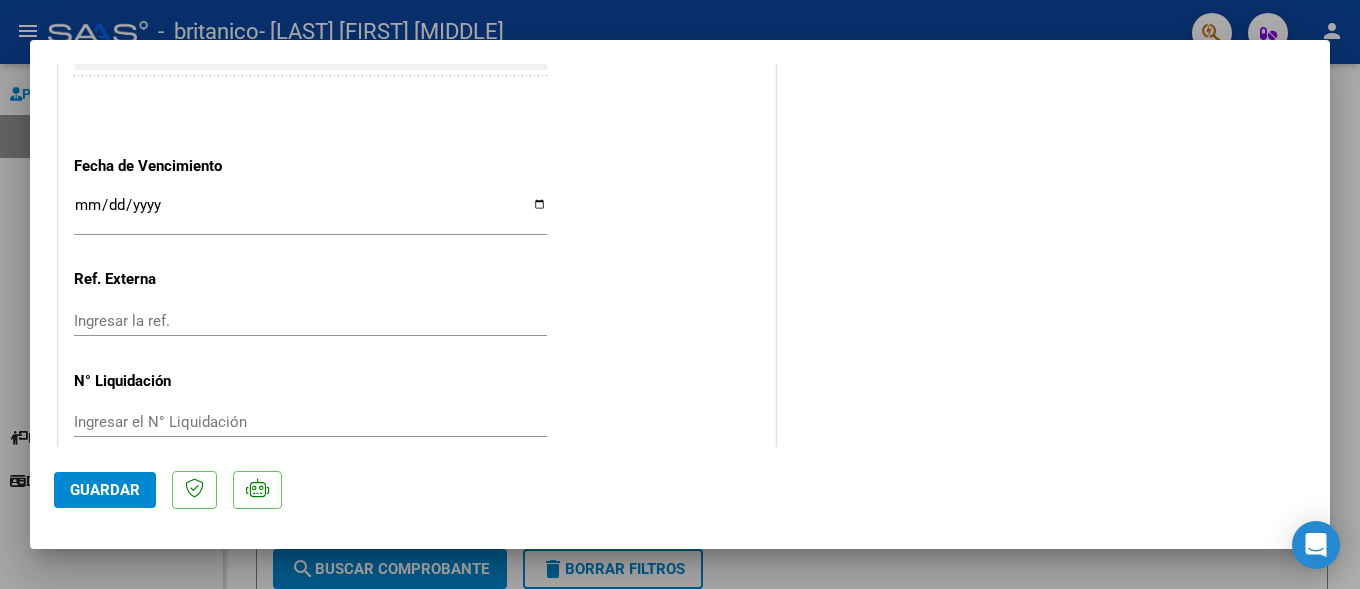 scroll, scrollTop: 1382, scrollLeft: 0, axis: vertical 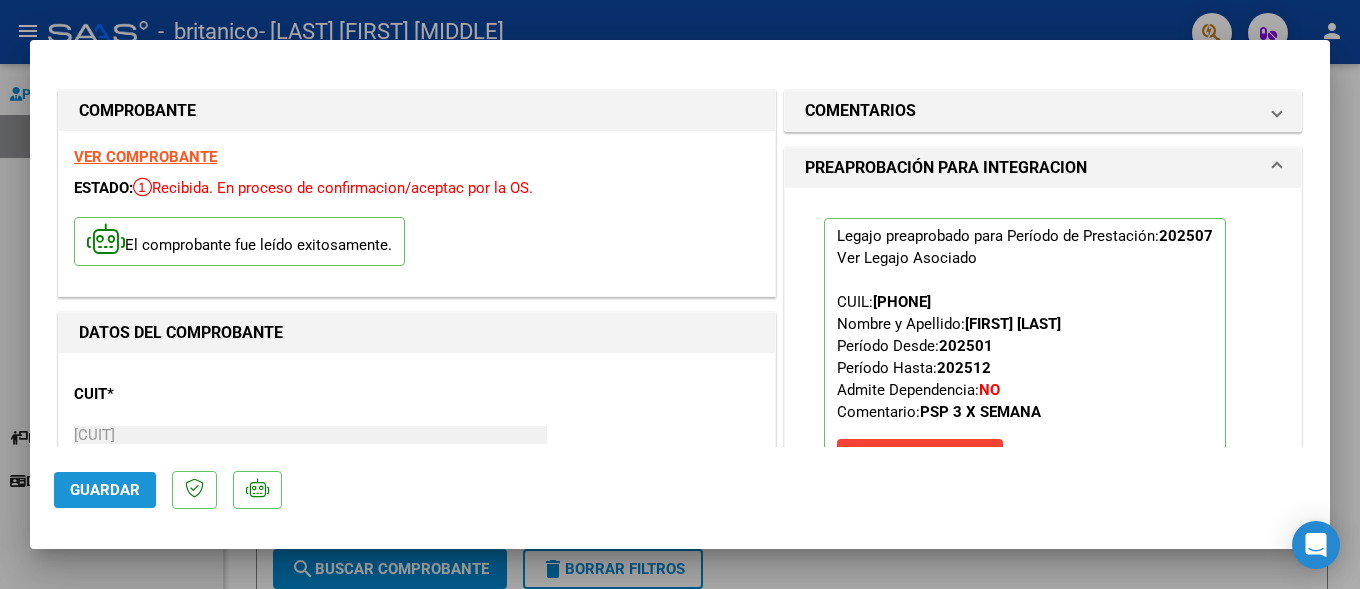 click on "Guardar" 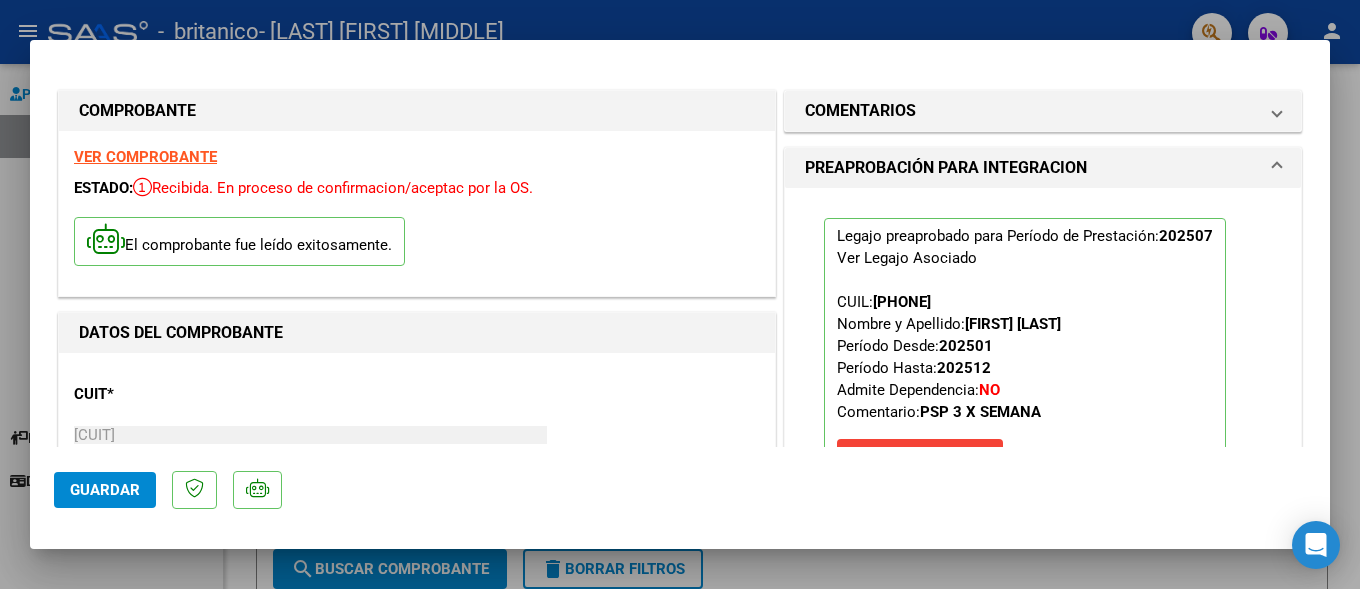 click on "COMPROBANTE VER COMPROBANTE       ESTADO:   Recibida. En proceso de confirmacion/aceptac por la OS.     El comprobante fue leído exitosamente.  DATOS DEL COMPROBANTE CUIT  *   [CUIT] Ingresar CUIT  ANALISIS PRESTADOR  [LAST] [FIRST] [MIDDLE]  ARCA Padrón  Area destinado * Integración Seleccionar Area Período de Prestación (Ej: 202305 para Mayo 2023    202507 Ingrese el Período de Prestación como indica el ejemplo   Una vez que se asoció a un legajo aprobado no se puede cambiar el período de prestación.   Comprobante Tipo * Factura C Seleccionar Tipo Punto de Venta  *   2 Ingresar el Nro.  Número  *   515 Ingresar el Nro.  Monto  *   $ 148.447,32 Ingresar el monto  Fecha del Cpbt.  *   [DATE] Ingresar la fecha  CAE / CAEA (no ingrese CAI)    [CAE] Ingresar el CAE o CAEA (no ingrese CAI)  Fecha de Vencimiento    Ingresar la fecha  Ref. Externa    Ingresar la ref.  N° Liquidación    Ingresar el N° Liquidación  COMENTARIOS Comentarios del Prestador / Gerenciador:  202507 202501" at bounding box center (680, 294) 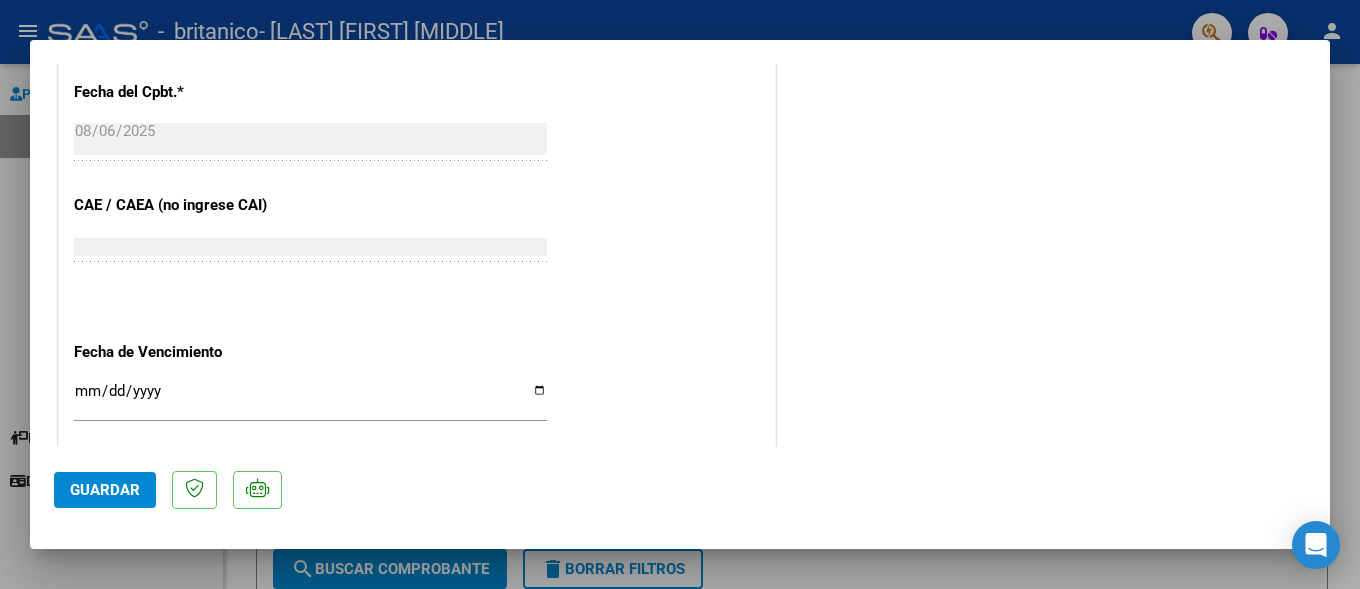 scroll, scrollTop: 0, scrollLeft: 0, axis: both 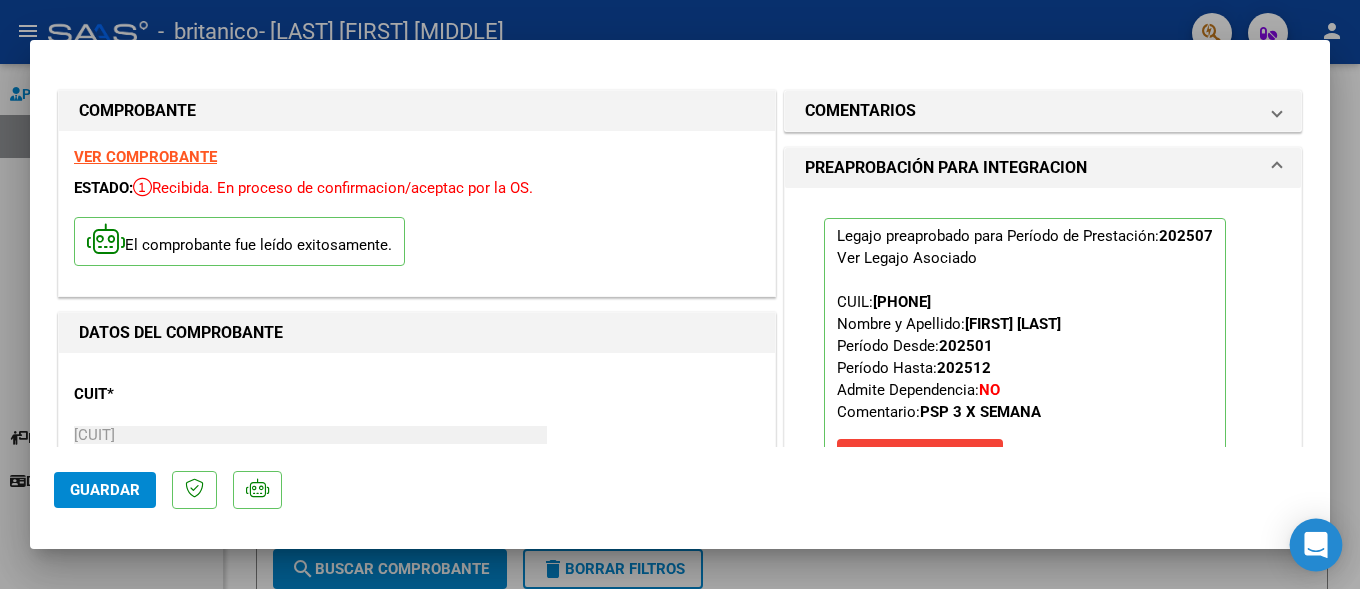click 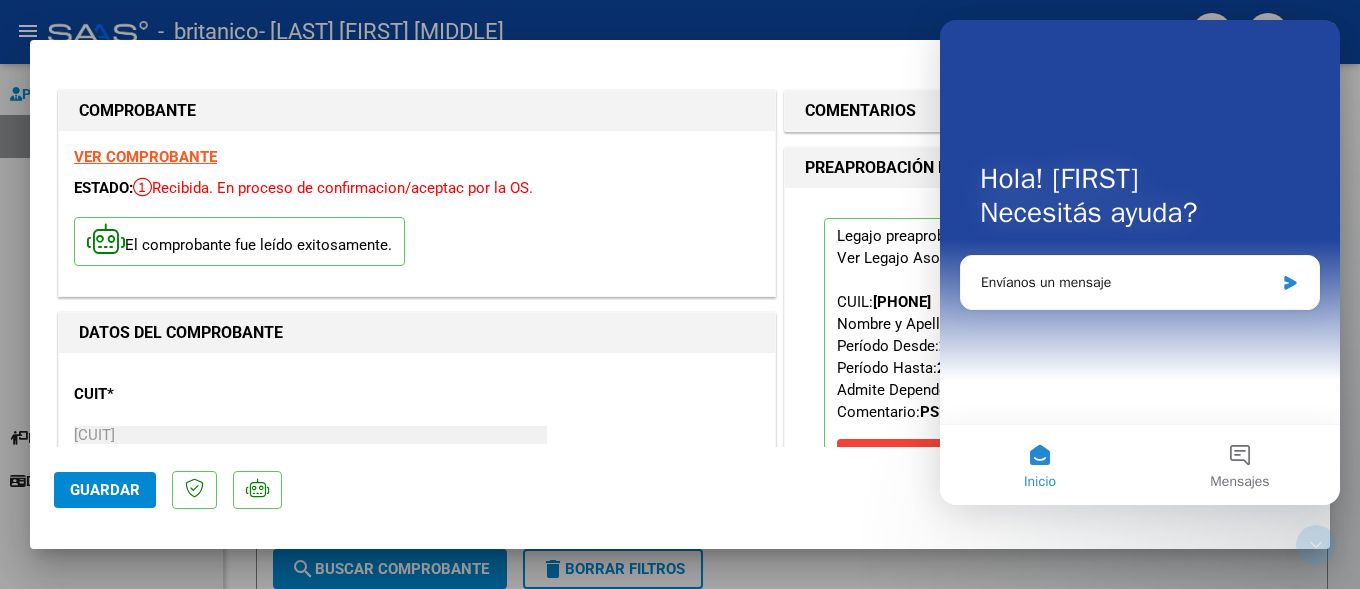 scroll, scrollTop: 0, scrollLeft: 0, axis: both 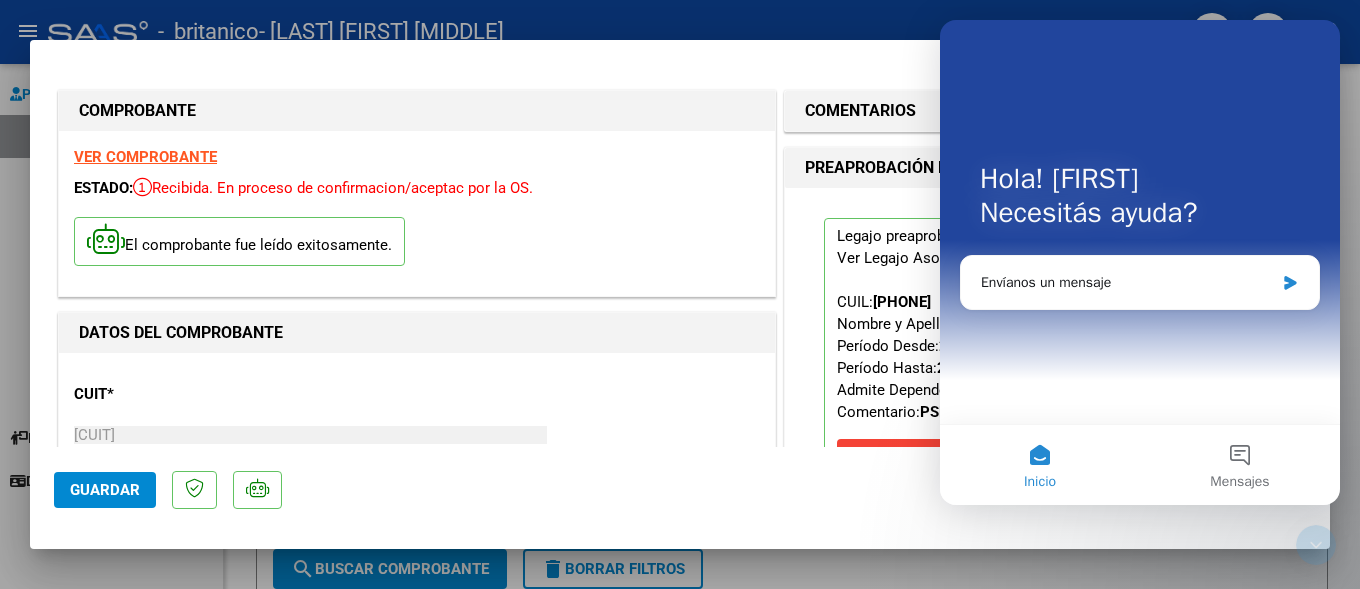 click at bounding box center (680, 294) 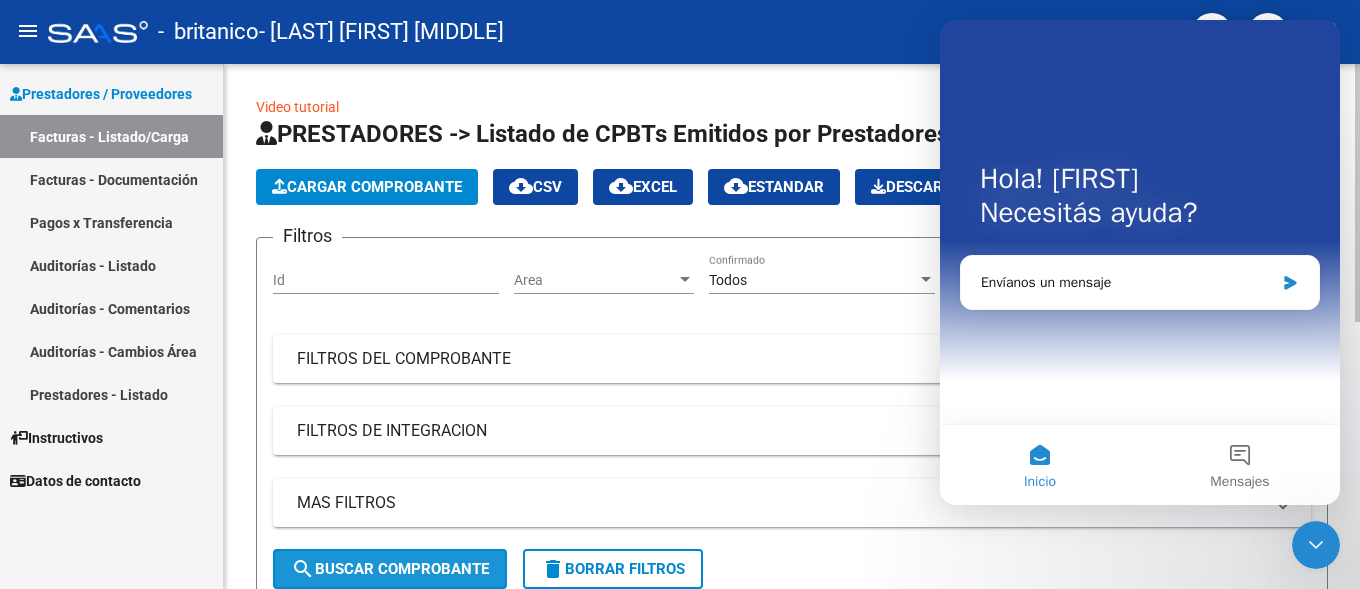 click on "search" 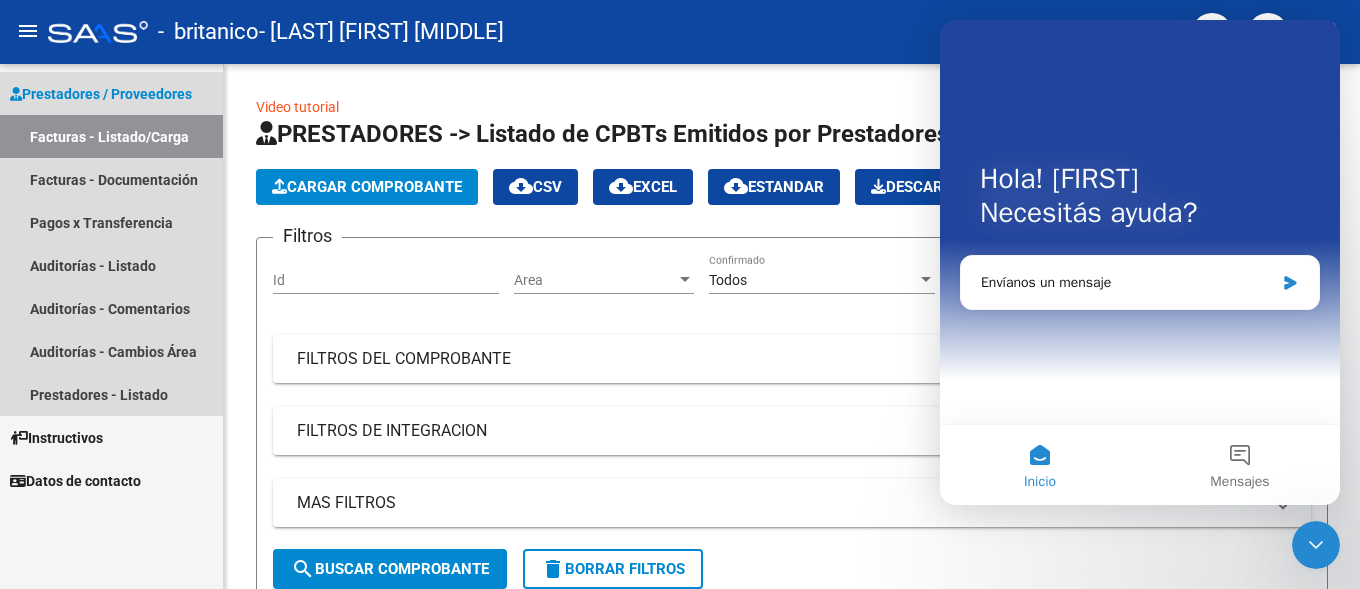 click on "Prestadores / Proveedores" at bounding box center (101, 94) 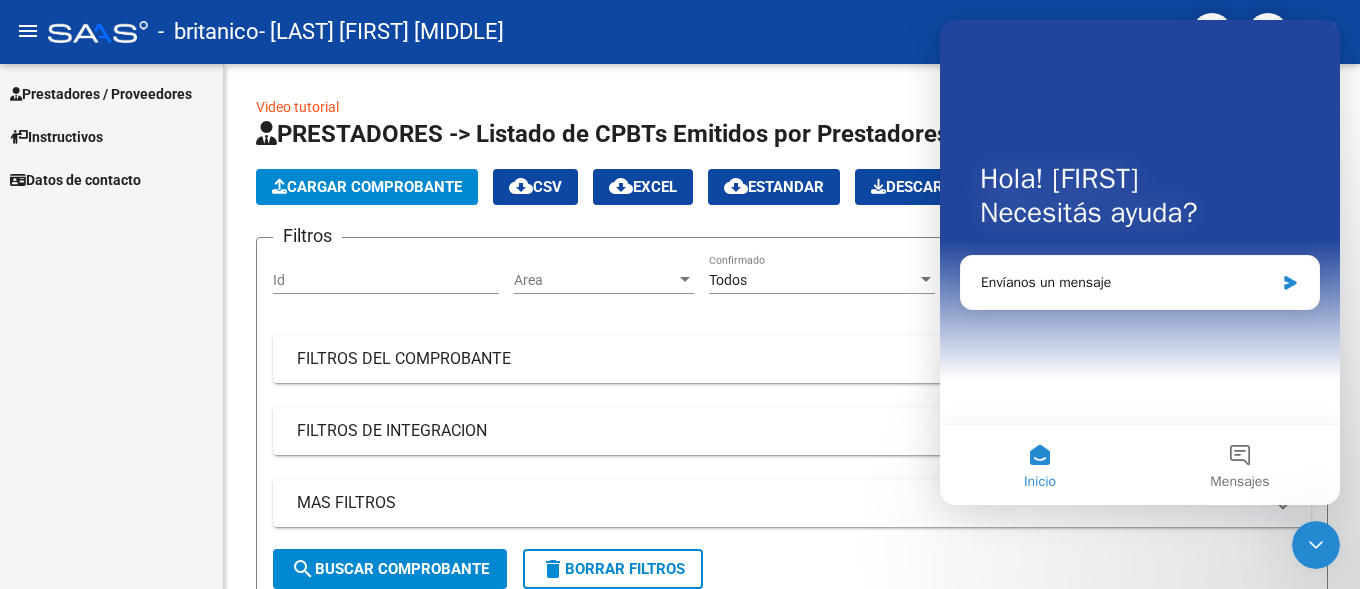 click on "Instructivos" at bounding box center (56, 137) 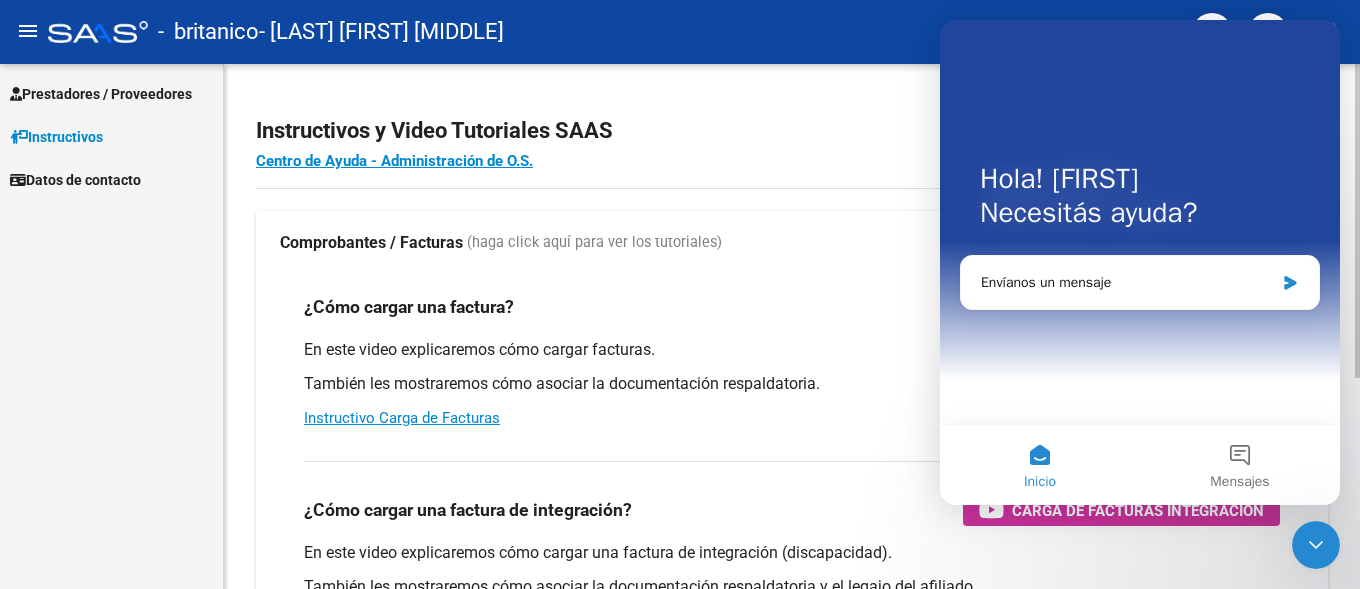 click on "Instructivos y Video Tutoriales SAAS" 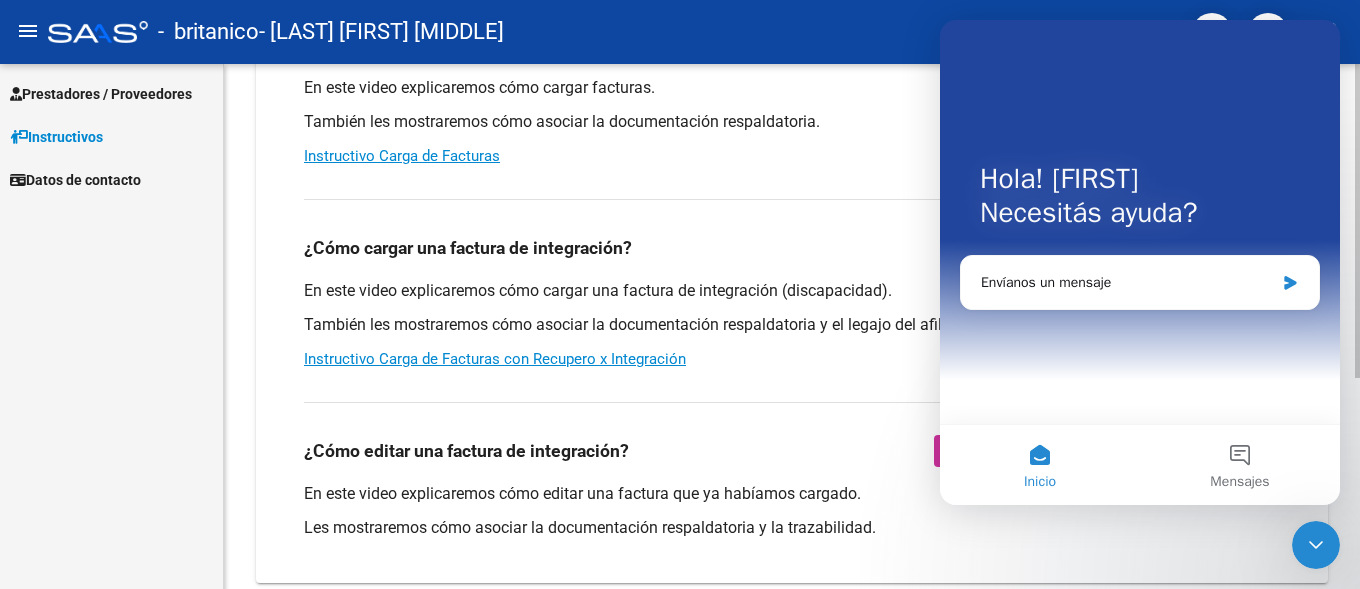 scroll, scrollTop: 353, scrollLeft: 0, axis: vertical 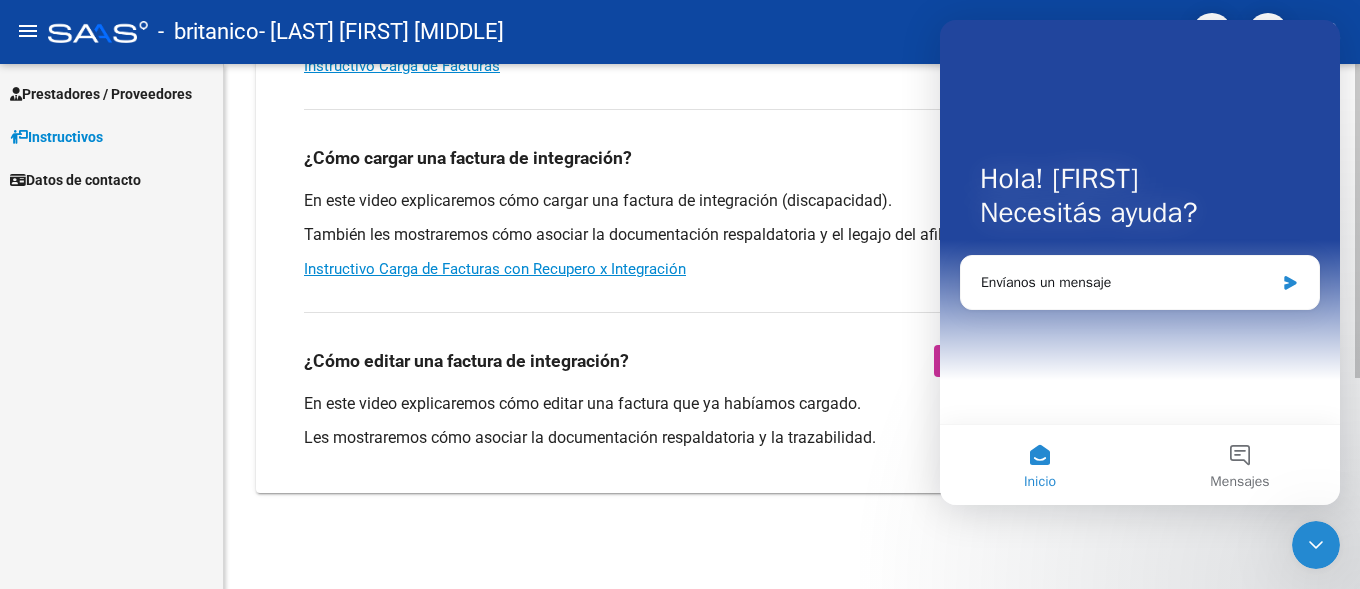 click on "En este video explicaremos cómo editar una factura que ya habíamos cargado." at bounding box center [792, 404] 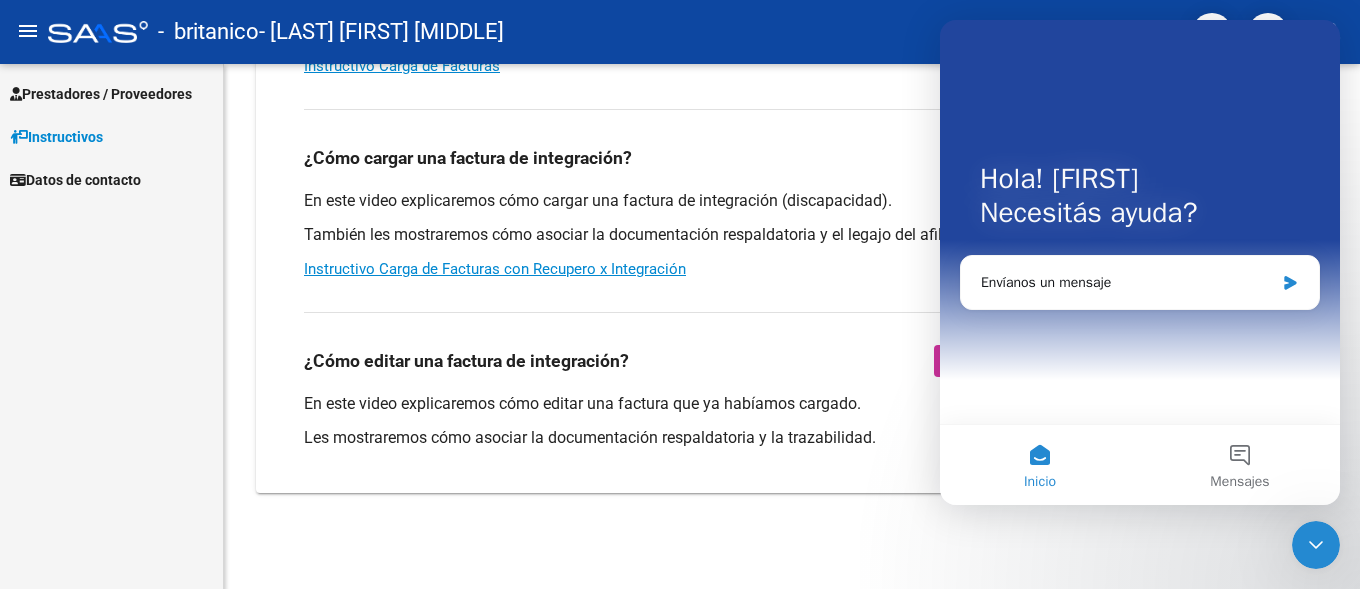 click 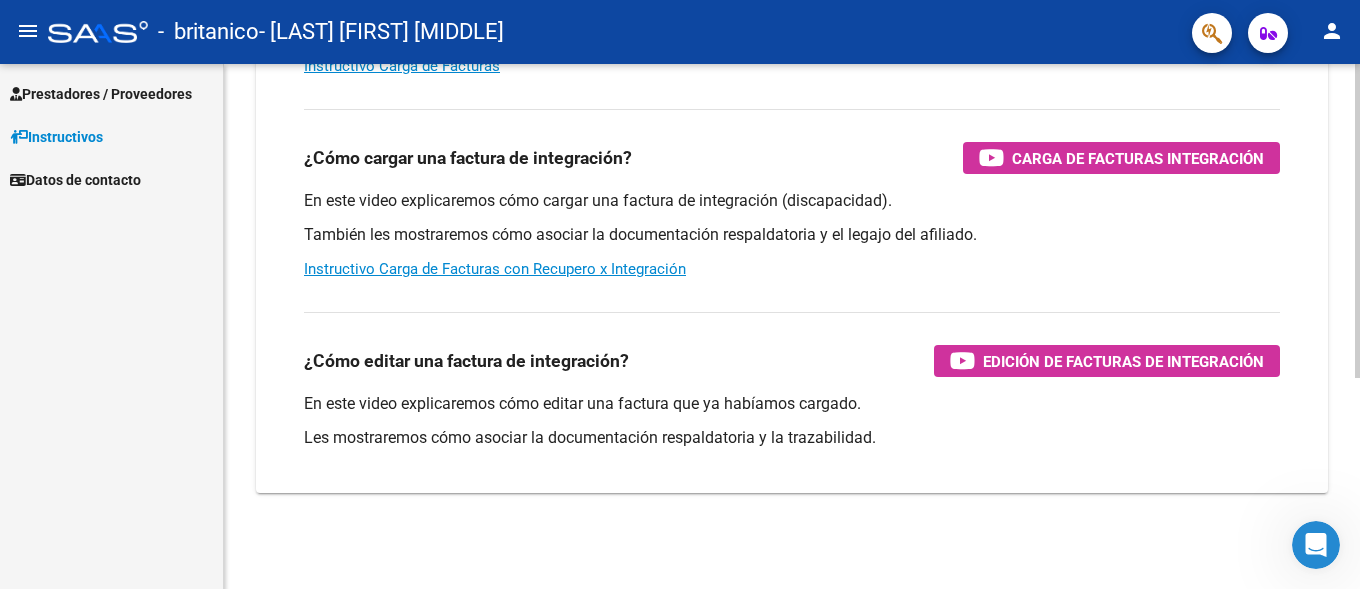 scroll, scrollTop: 0, scrollLeft: 0, axis: both 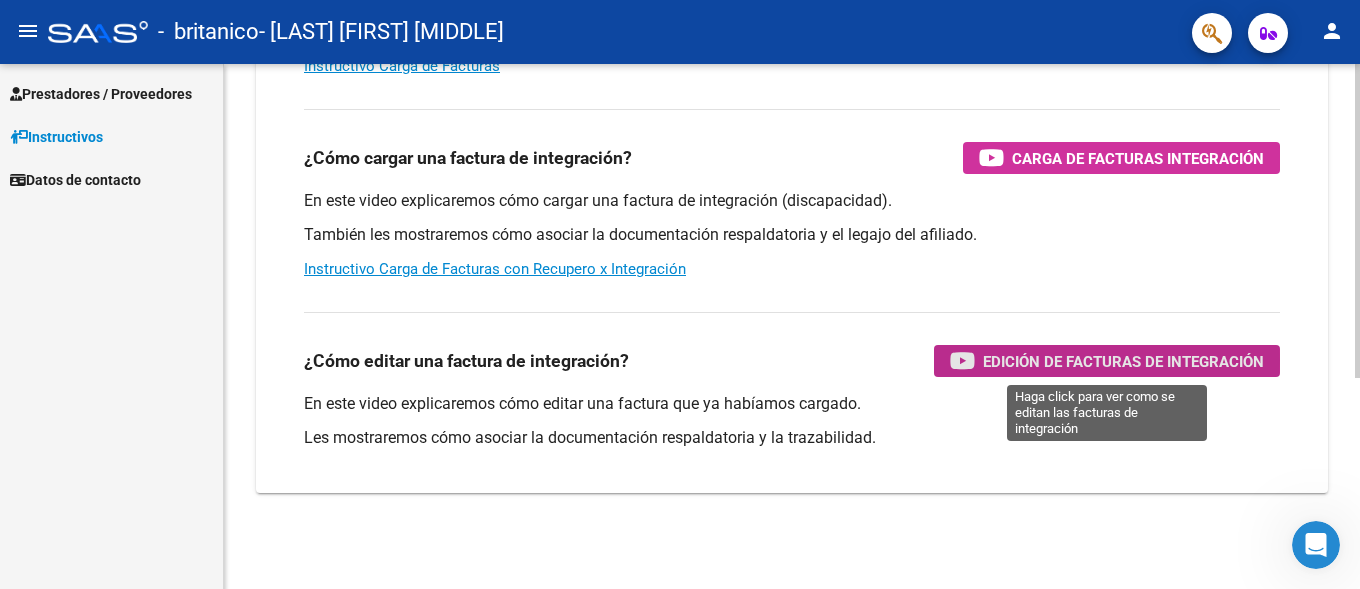 click on "Edición de Facturas de integración" at bounding box center [1123, 361] 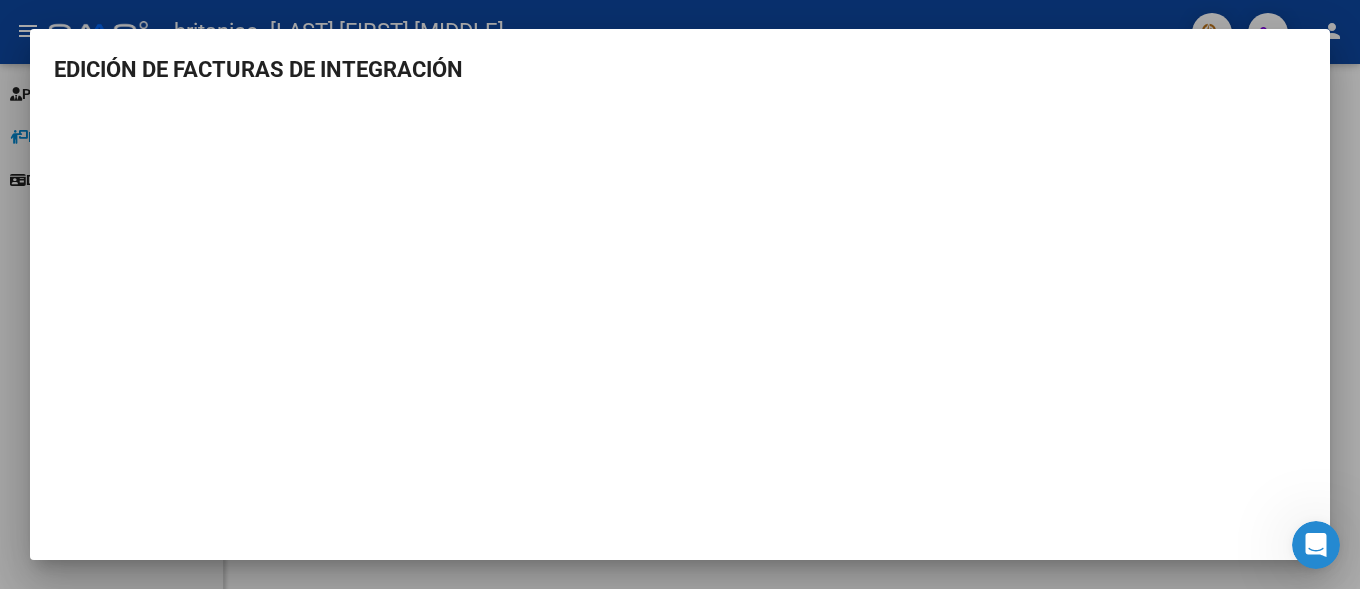 click at bounding box center (680, 294) 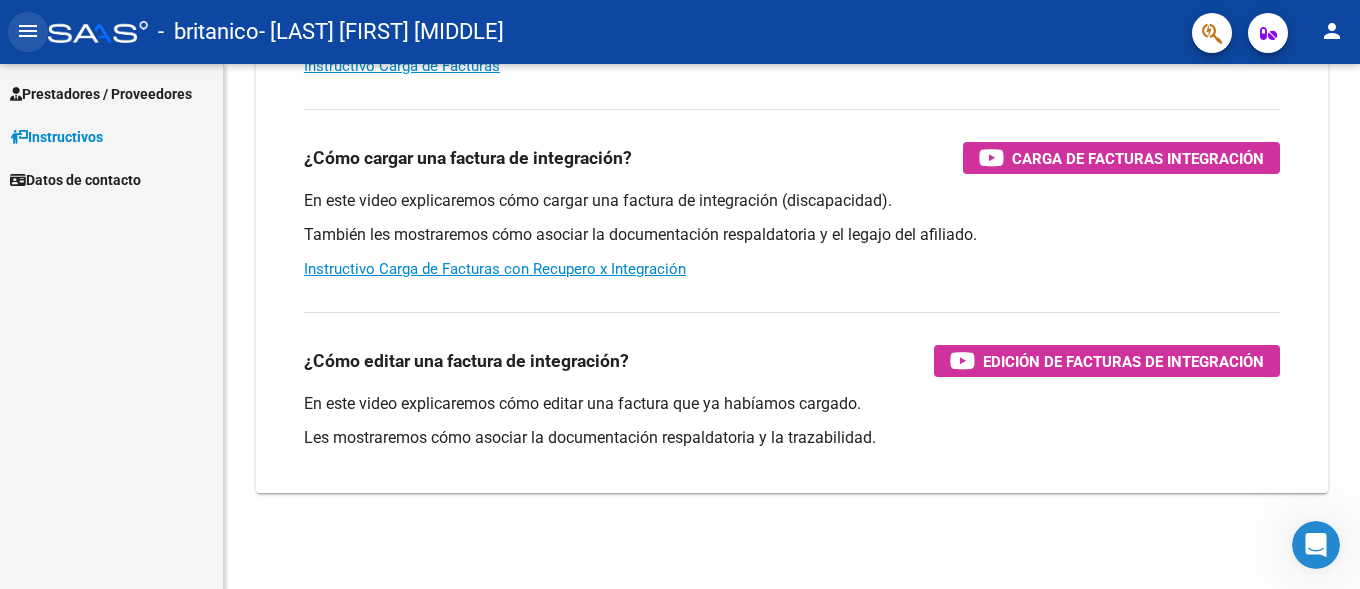 click on "menu" 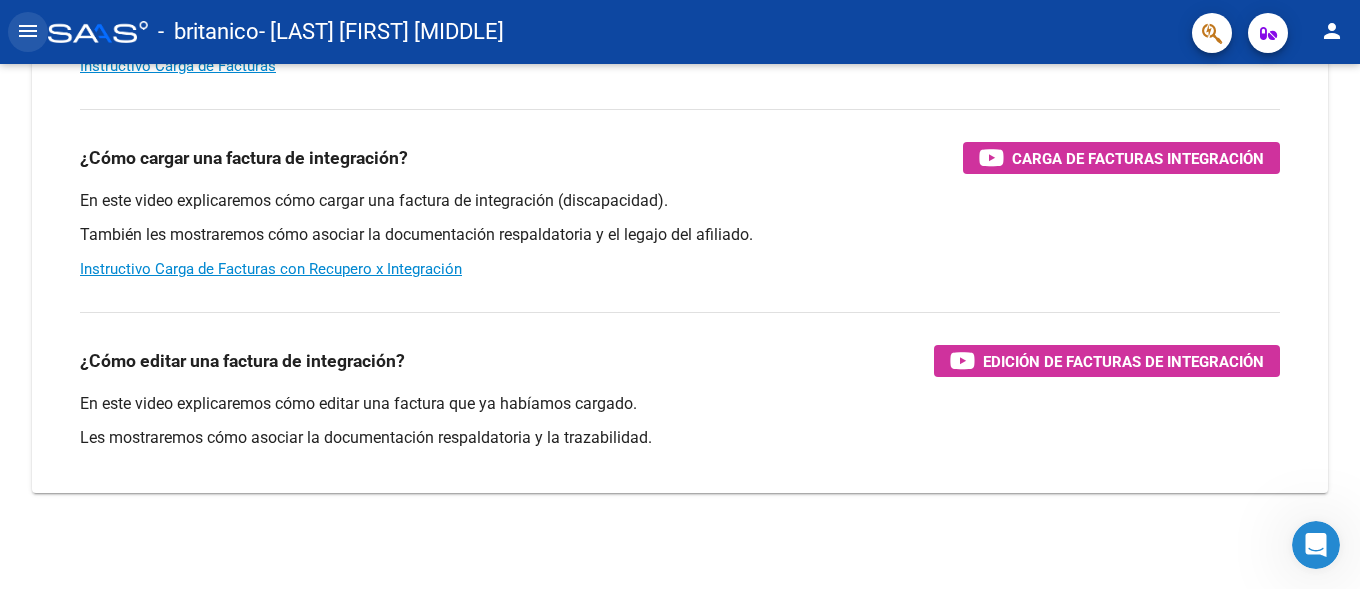 click on "menu" 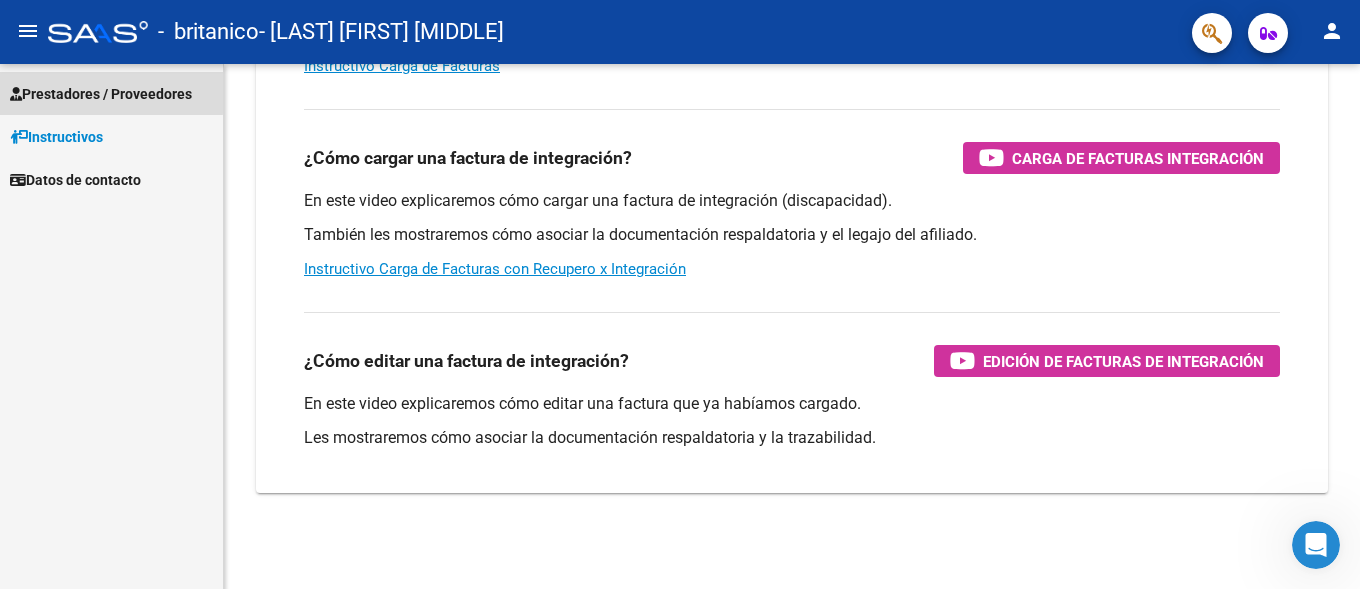 click on "Prestadores / Proveedores" at bounding box center [101, 94] 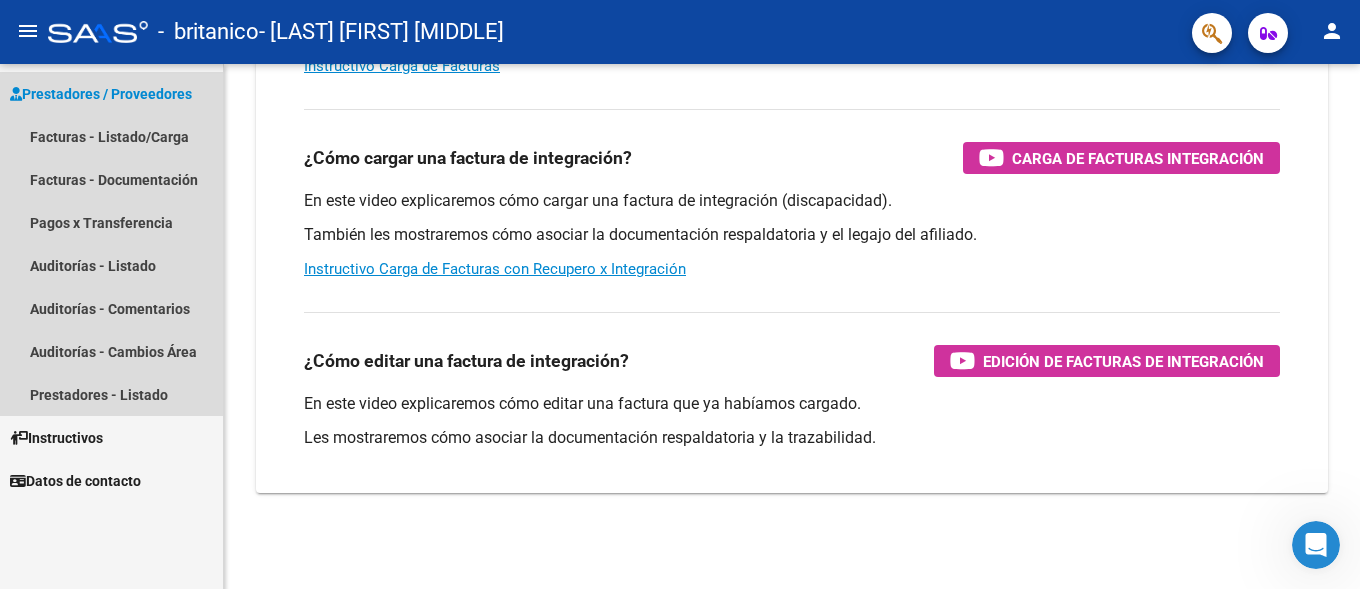 click on "Prestadores / Proveedores" at bounding box center (101, 94) 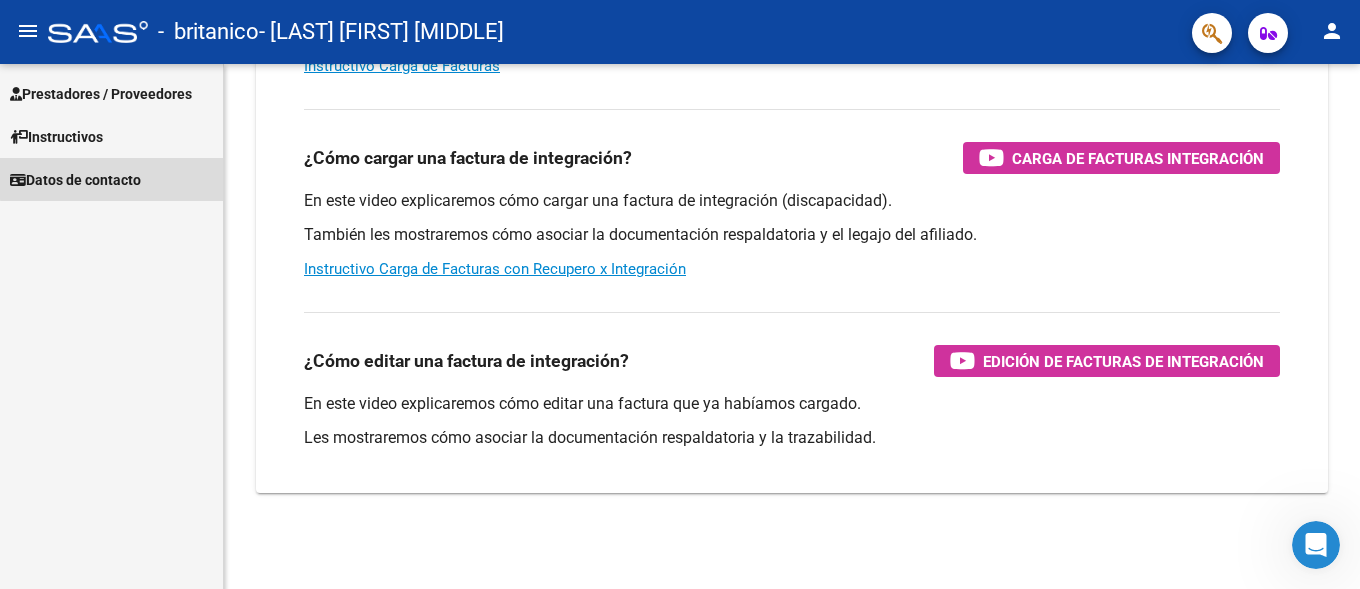 click on "Datos de contacto" at bounding box center (111, 179) 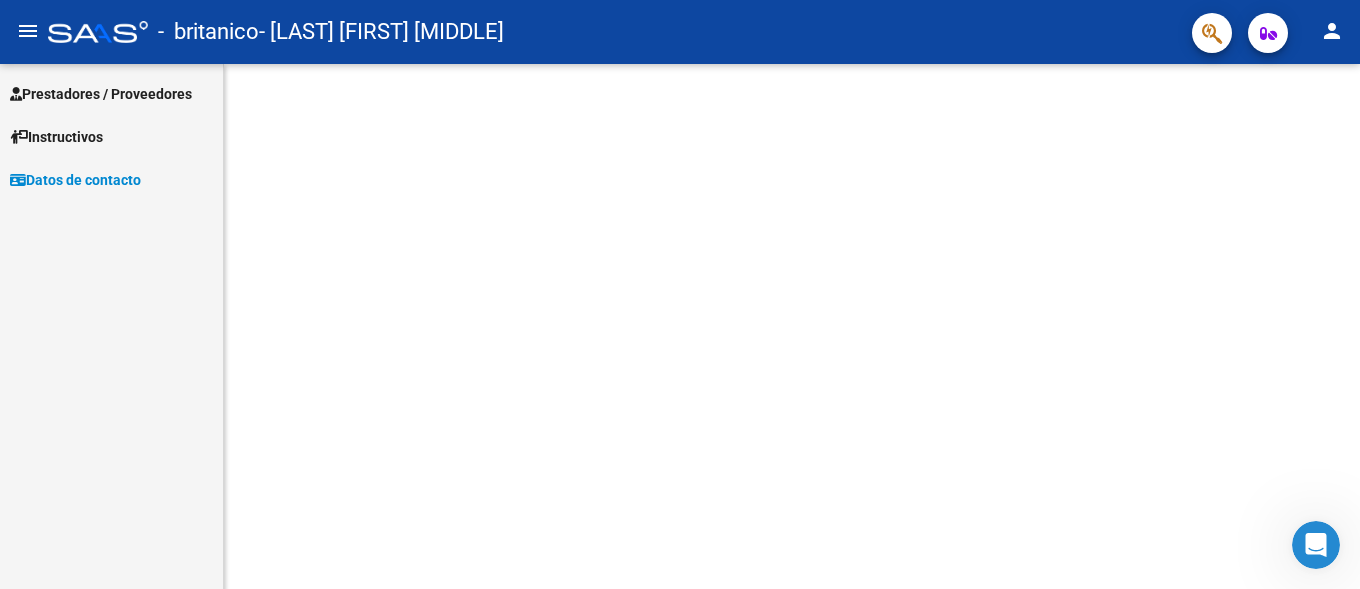 scroll, scrollTop: 0, scrollLeft: 0, axis: both 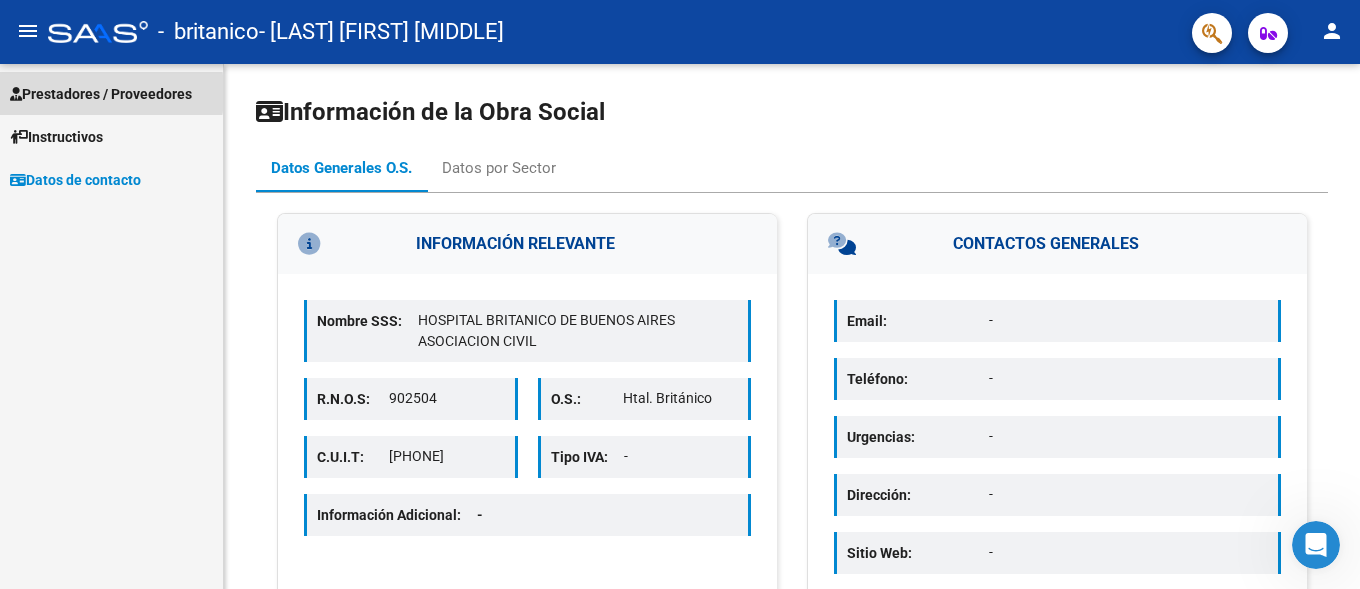click on "Prestadores / Proveedores" at bounding box center [101, 94] 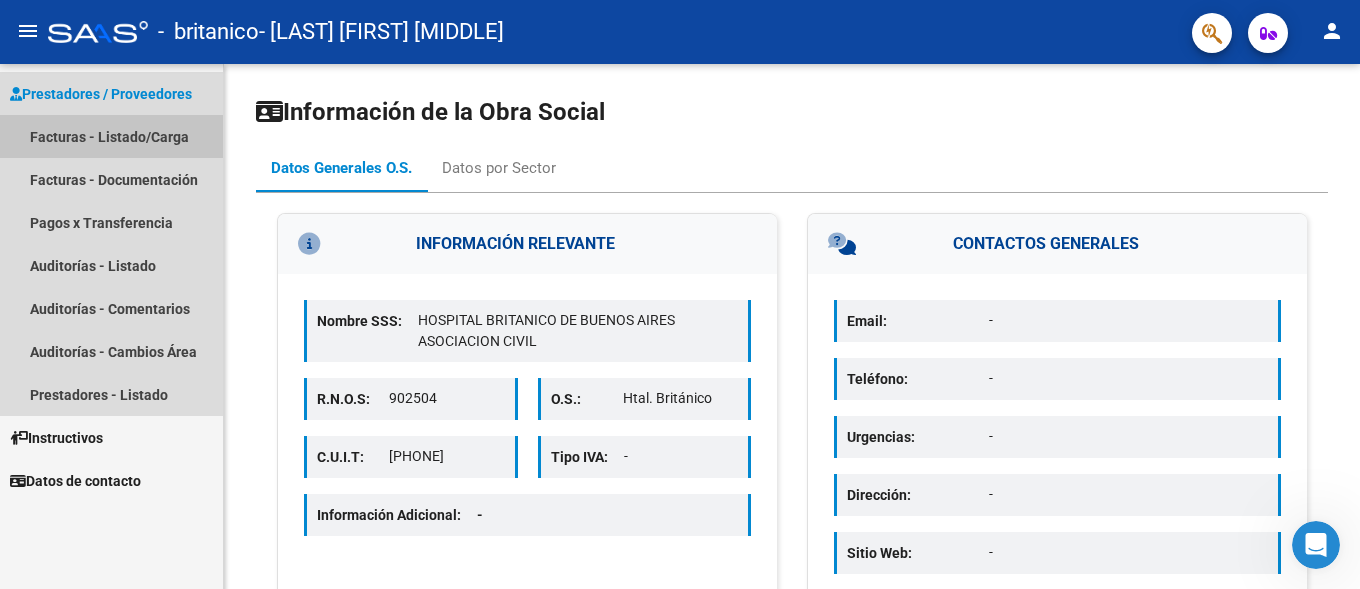 click on "Facturas - Listado/Carga" at bounding box center [111, 136] 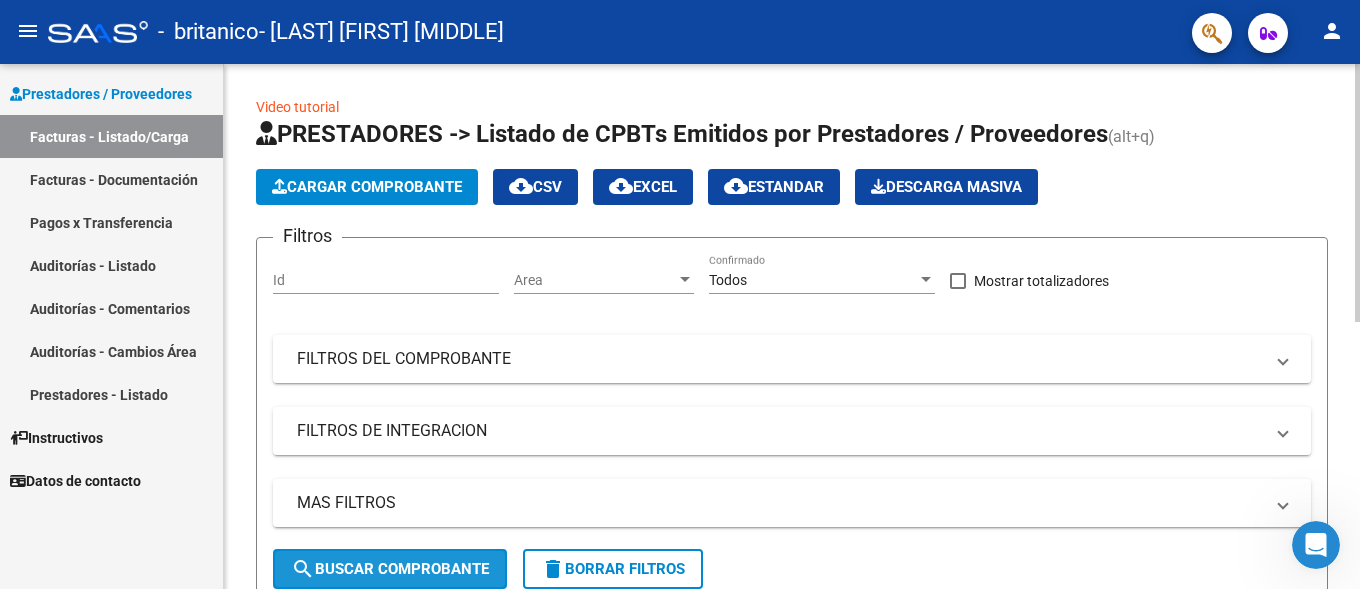 click on "search  Buscar Comprobante" 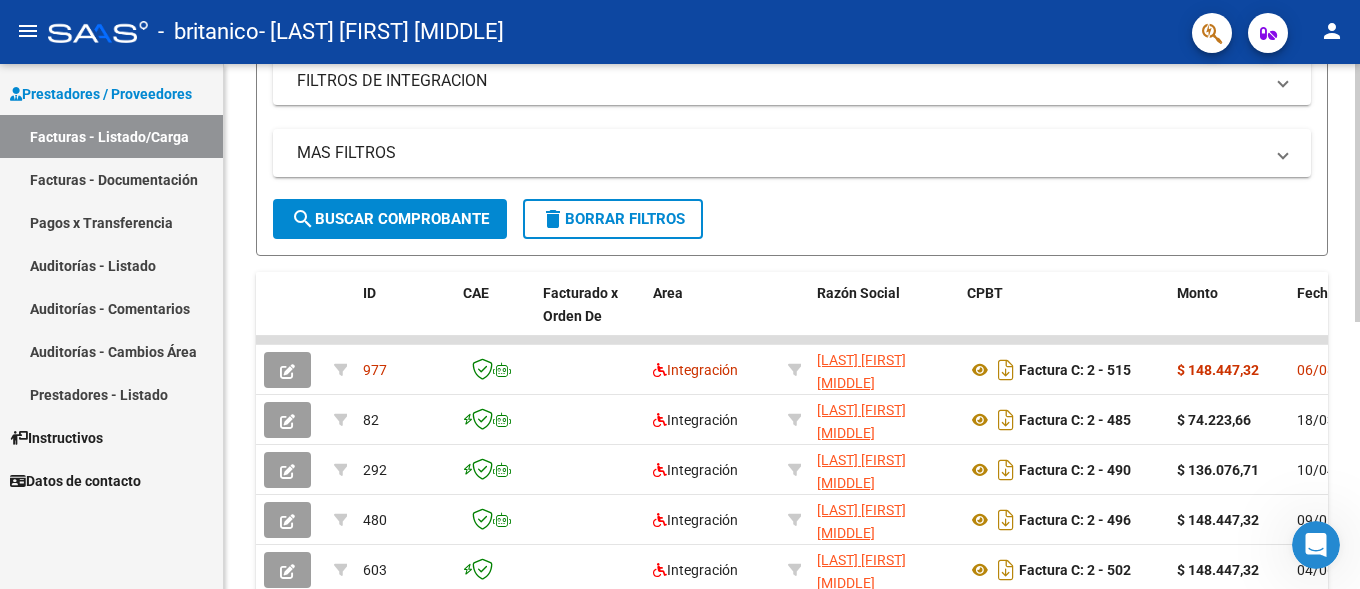 scroll, scrollTop: 545, scrollLeft: 0, axis: vertical 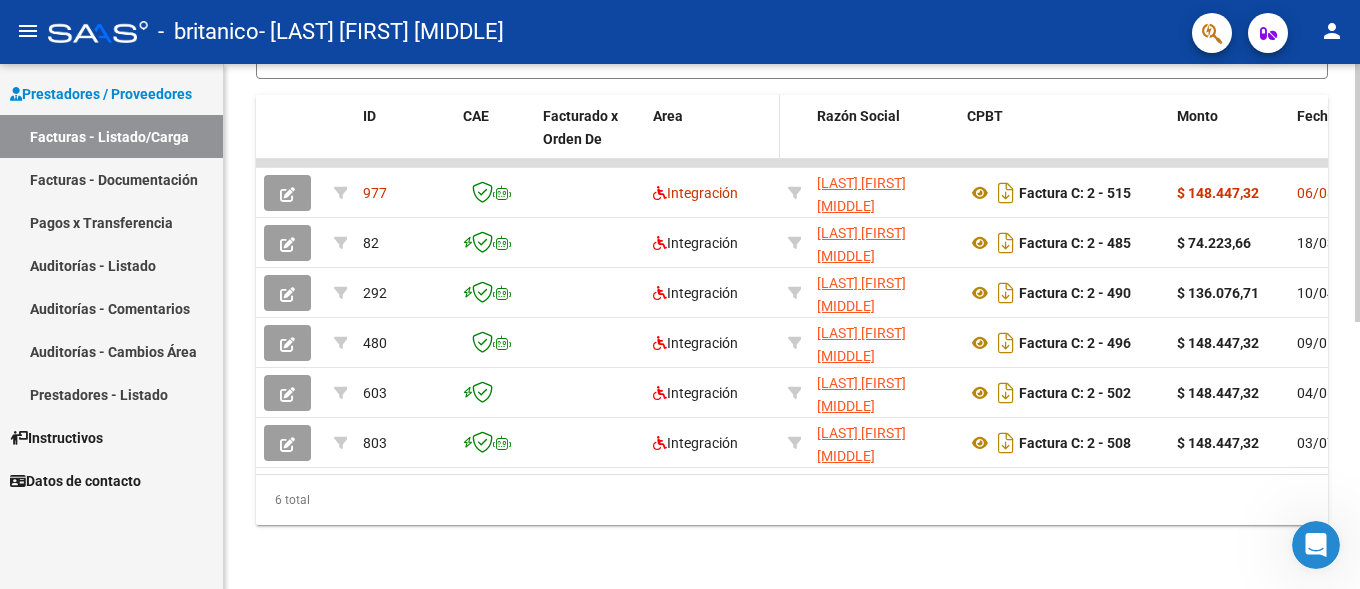 click on "Area" 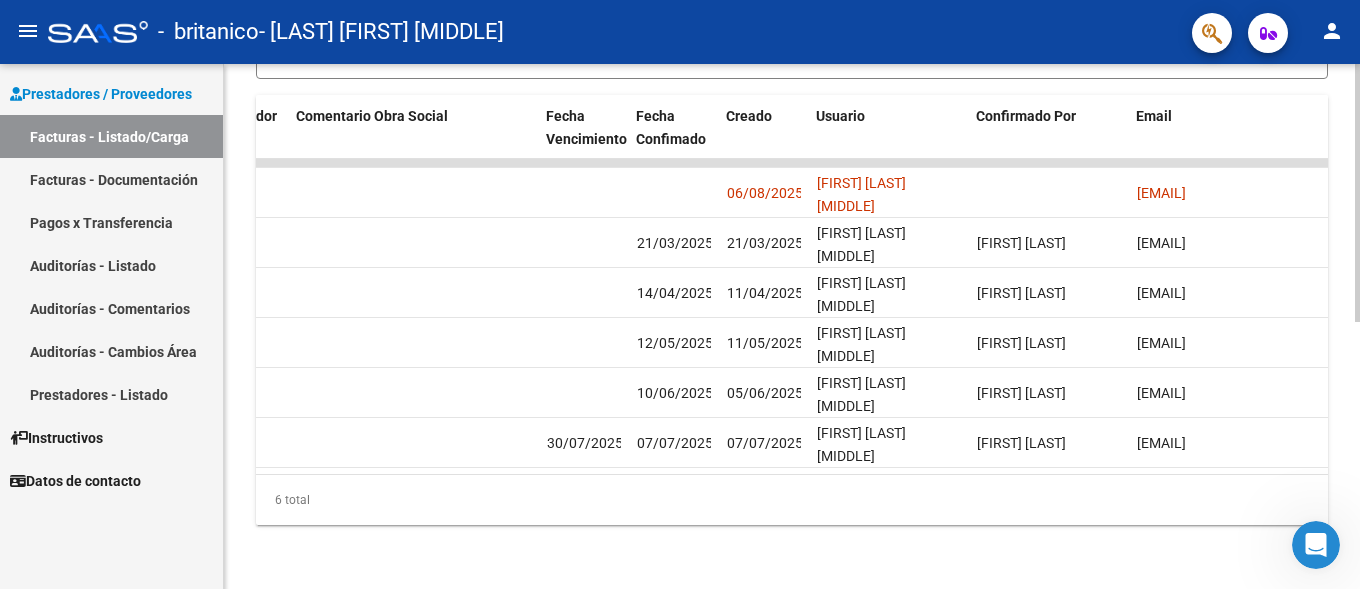 scroll, scrollTop: 0, scrollLeft: 3144, axis: horizontal 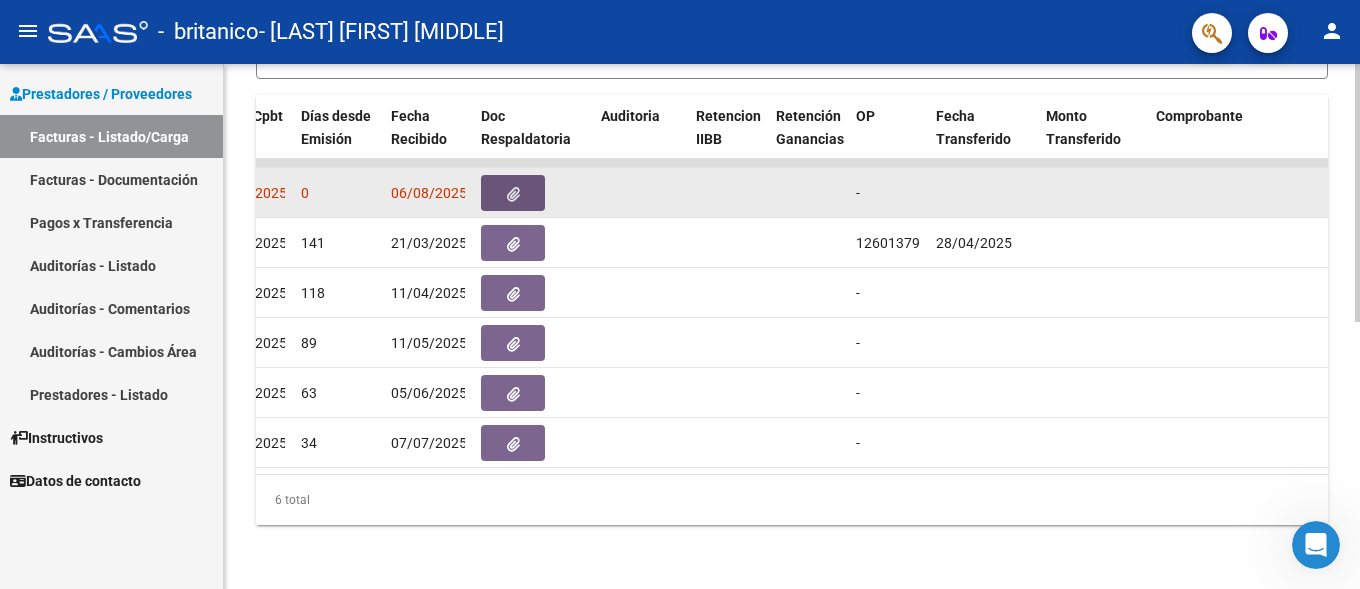 click 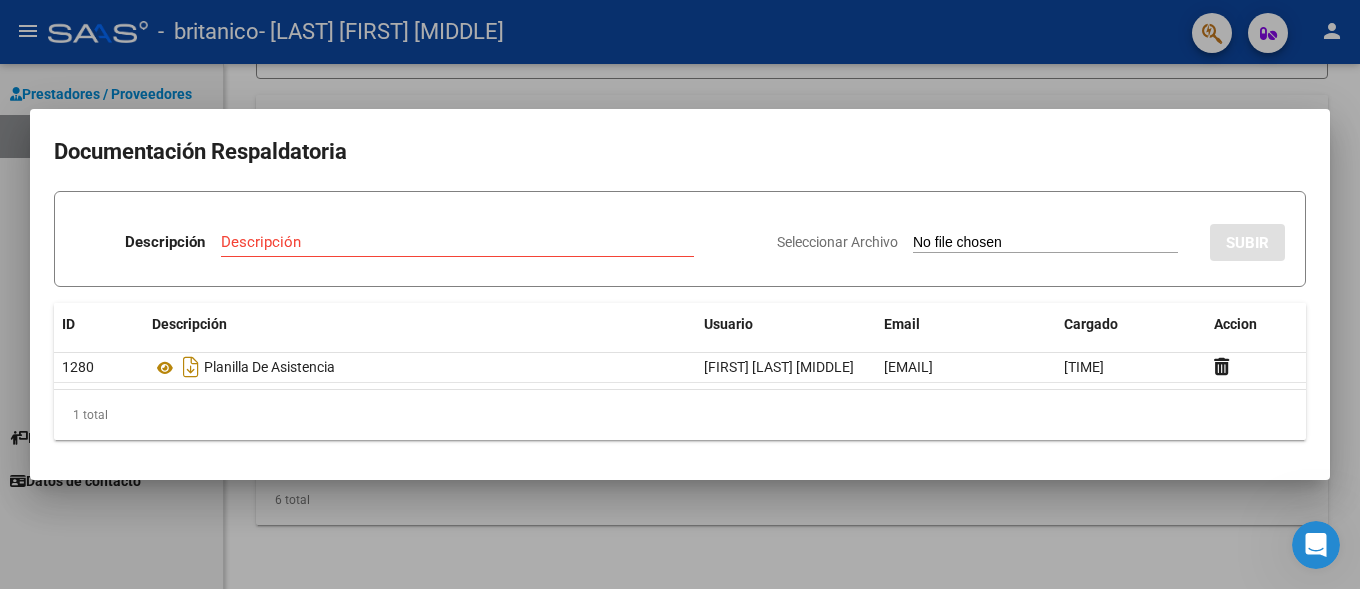 click on "Documentación Respaldatoria" at bounding box center [680, 152] 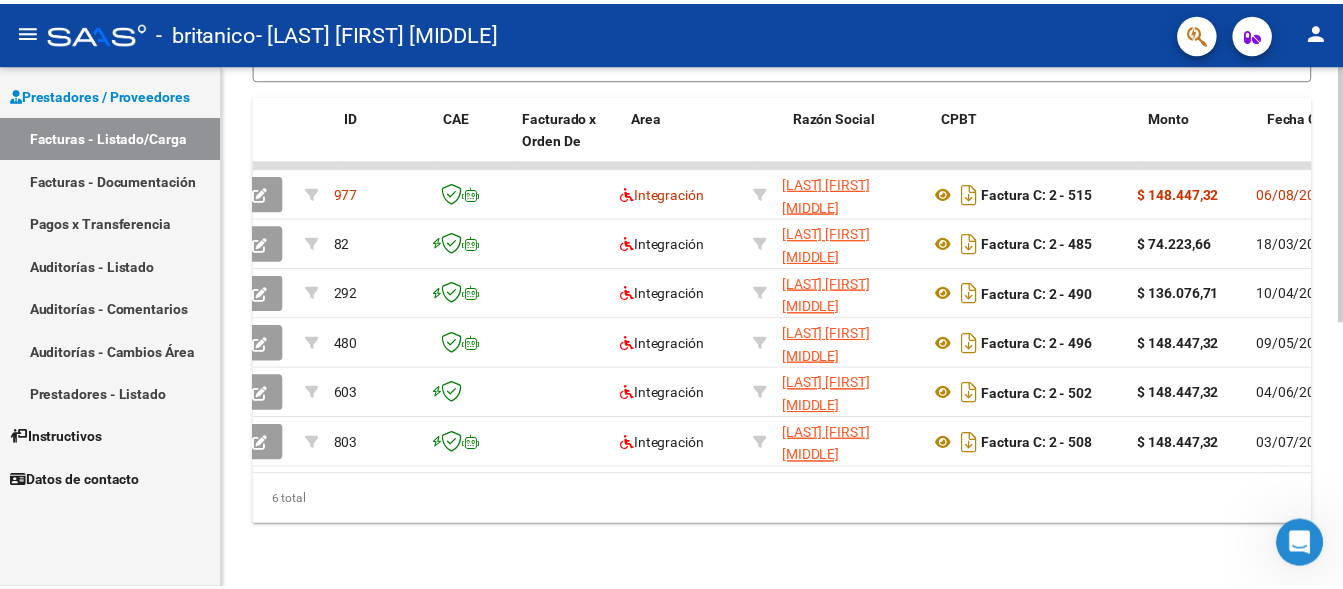 scroll, scrollTop: 0, scrollLeft: 0, axis: both 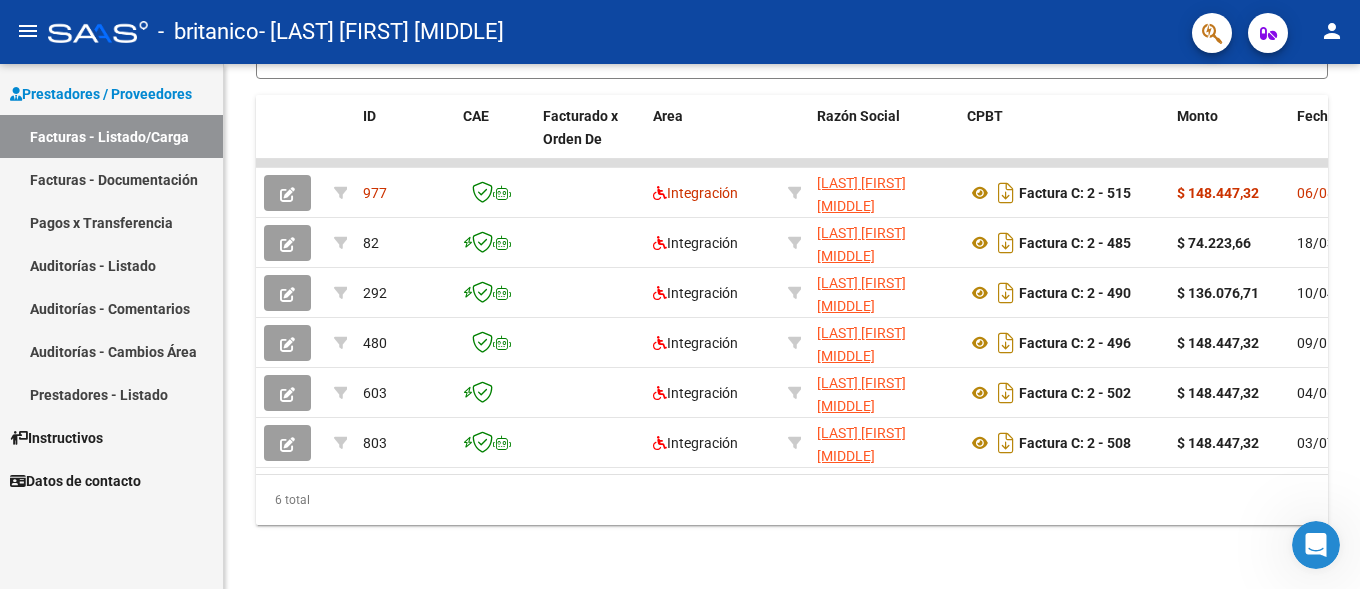 click on "Facturas - Listado/Carga" at bounding box center [111, 136] 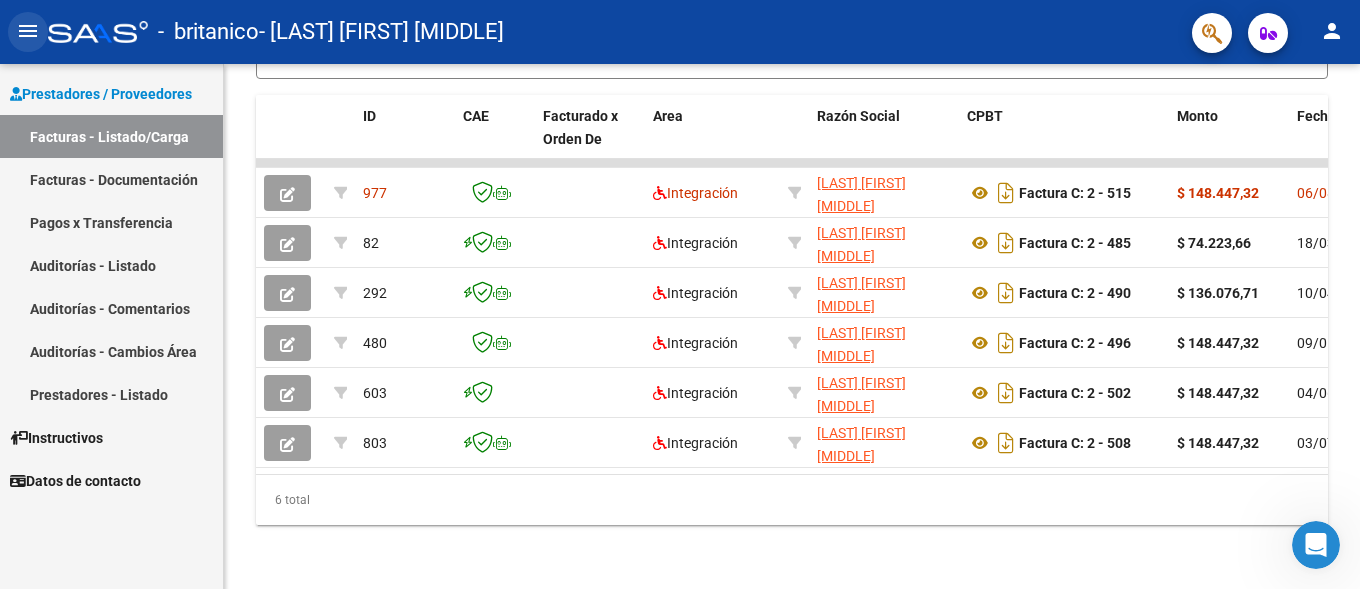 click on "menu" 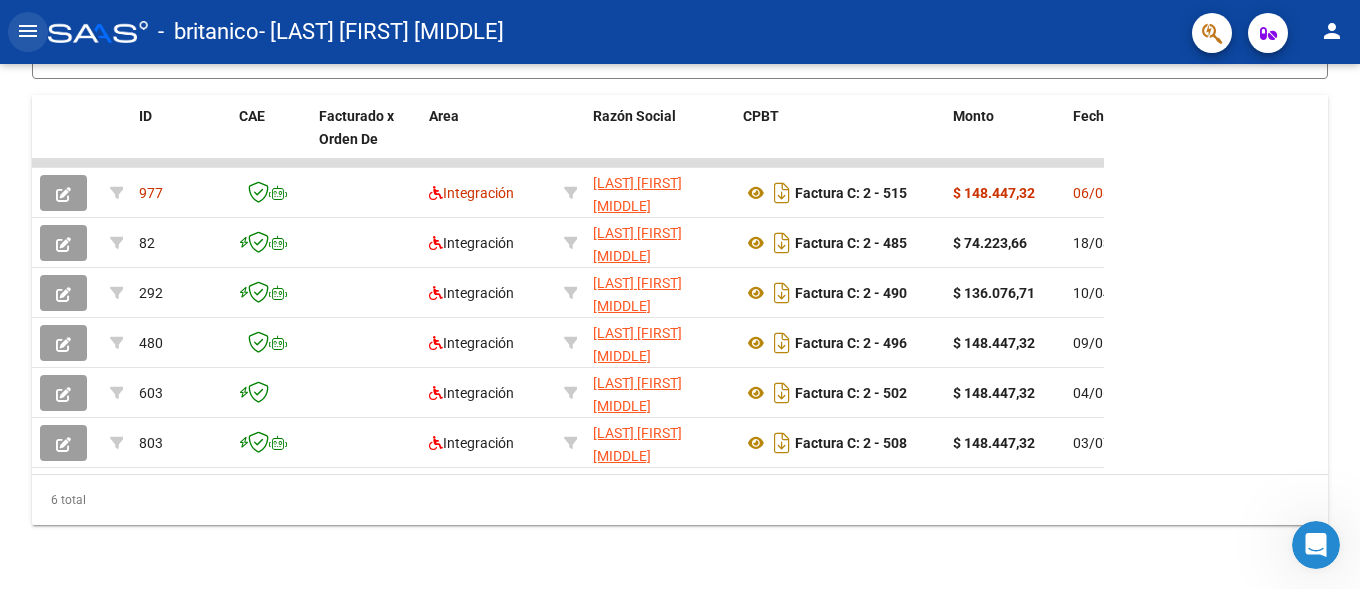 click on "menu" 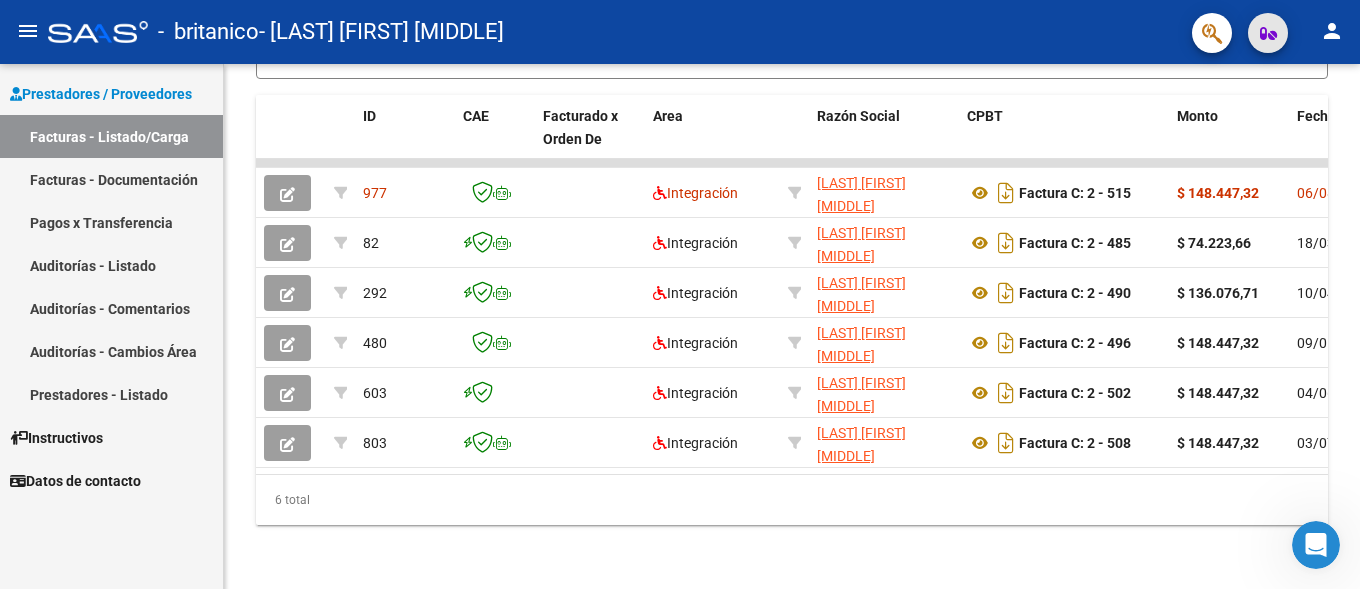 click 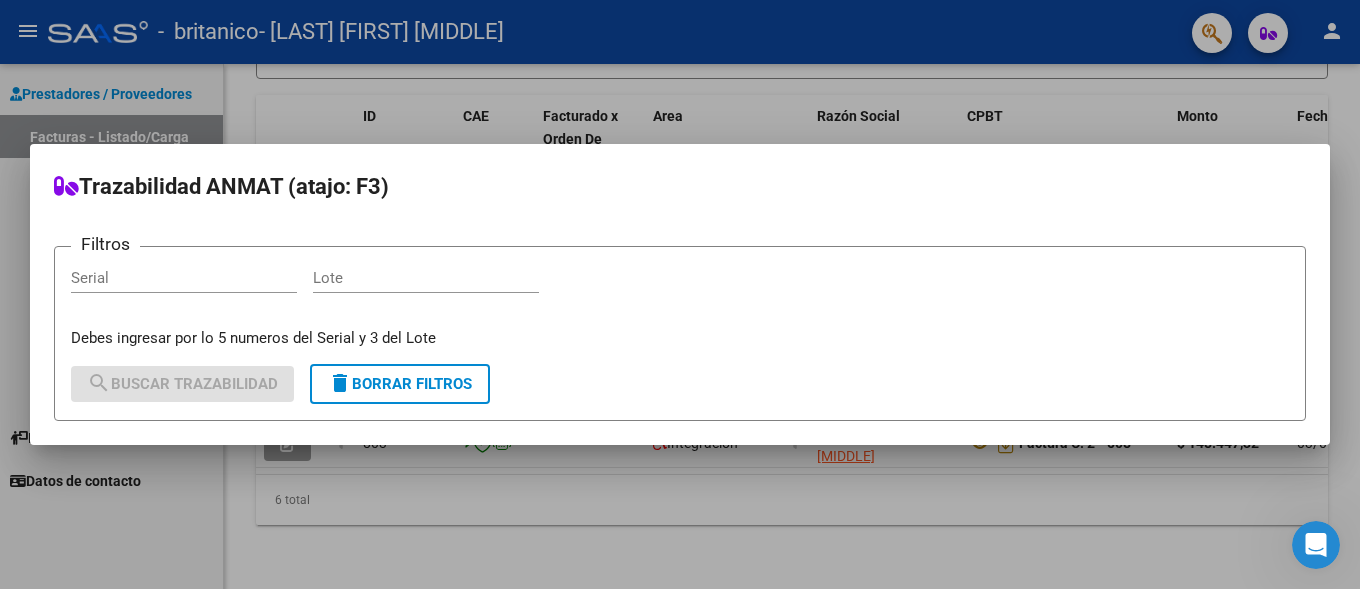 click at bounding box center [680, 294] 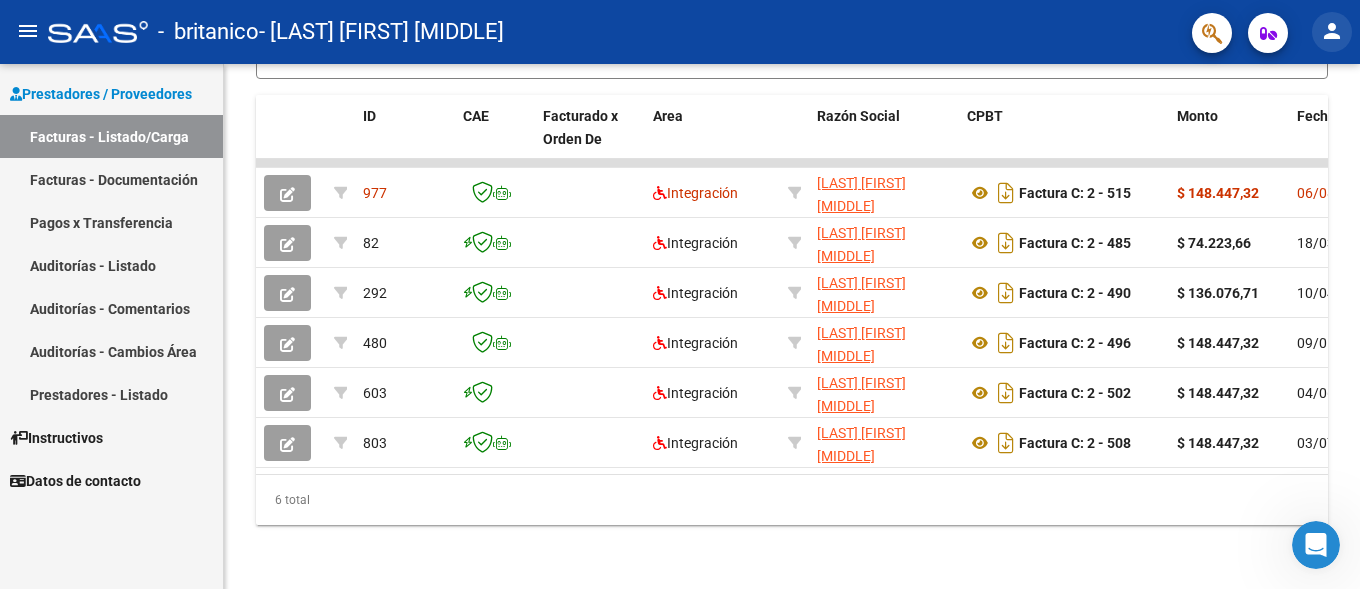 click on "person" 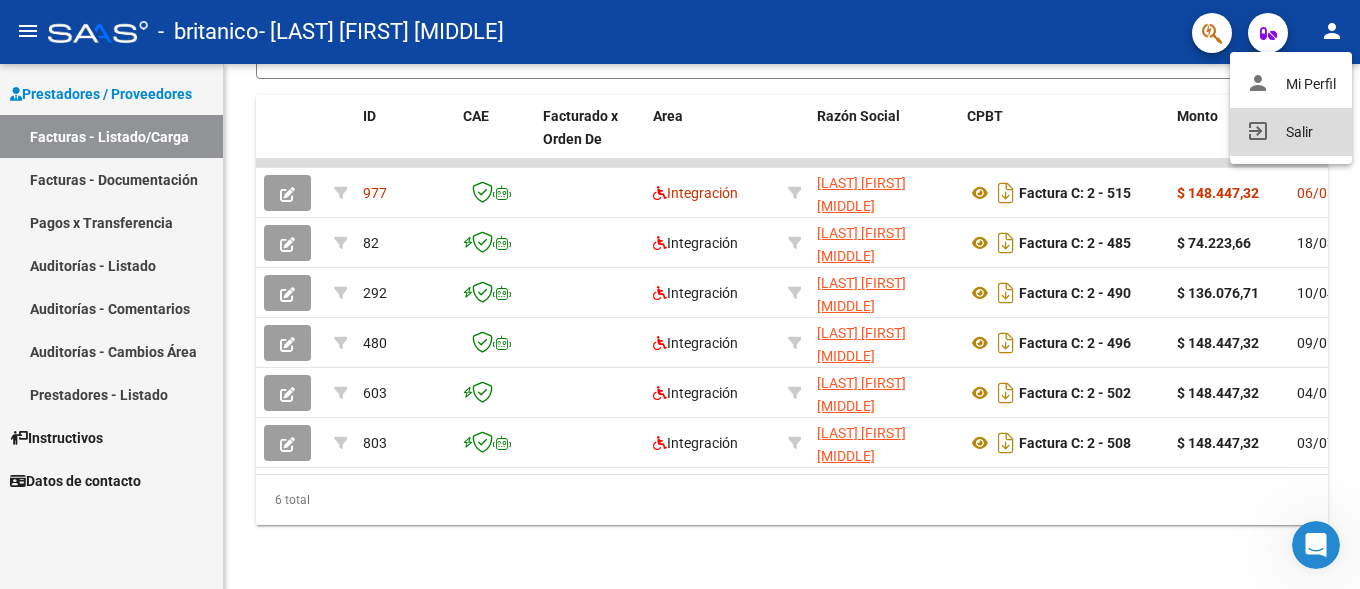 click on "exit_to_app  Salir" at bounding box center (1291, 132) 